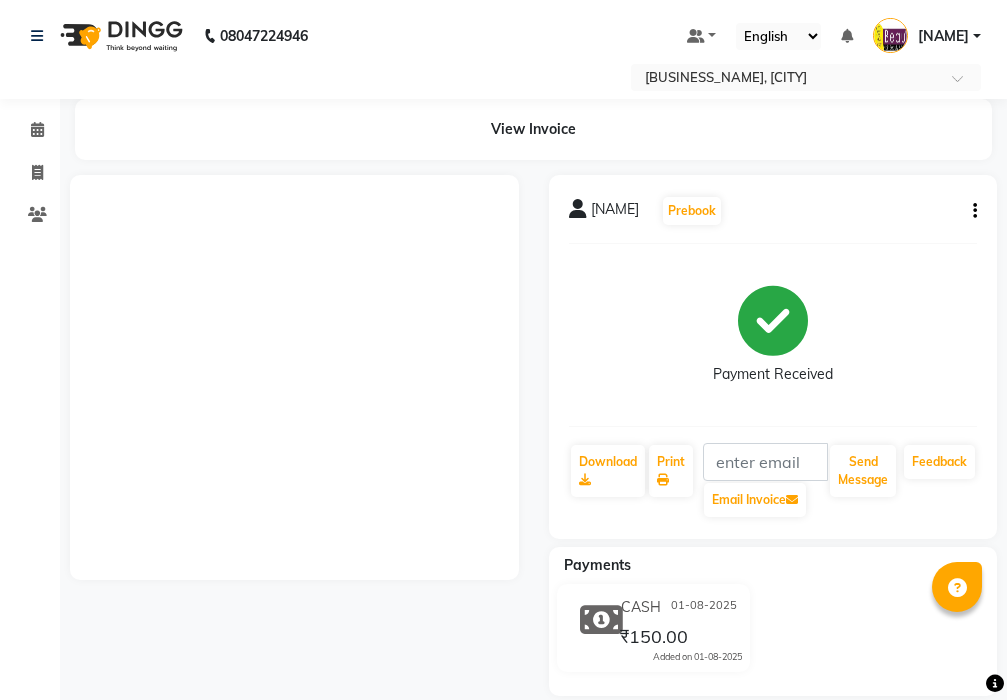 scroll, scrollTop: 0, scrollLeft: 0, axis: both 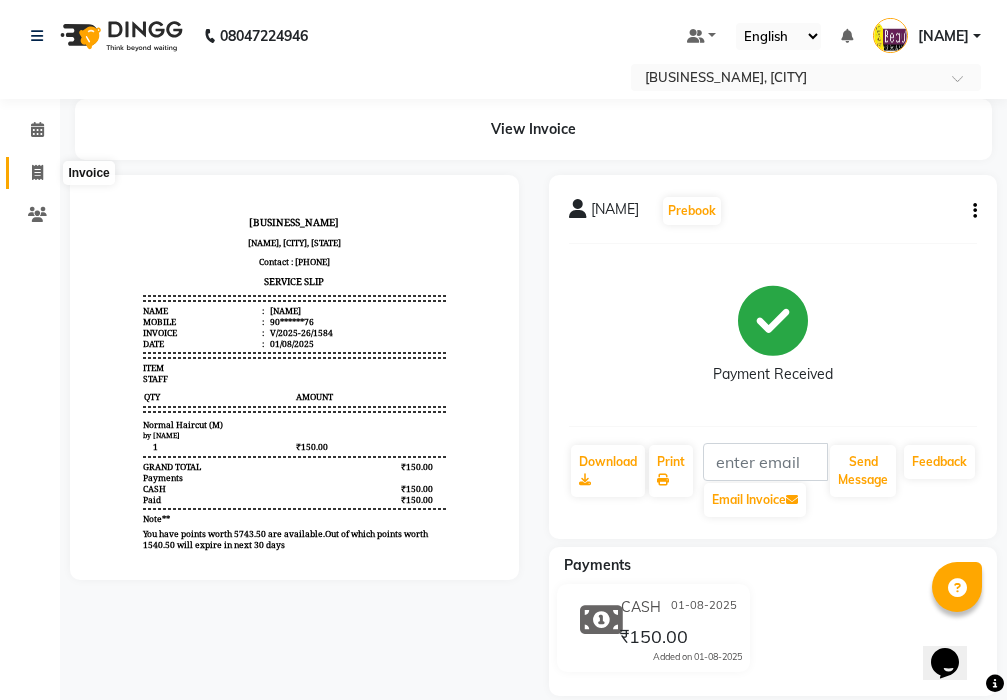 click 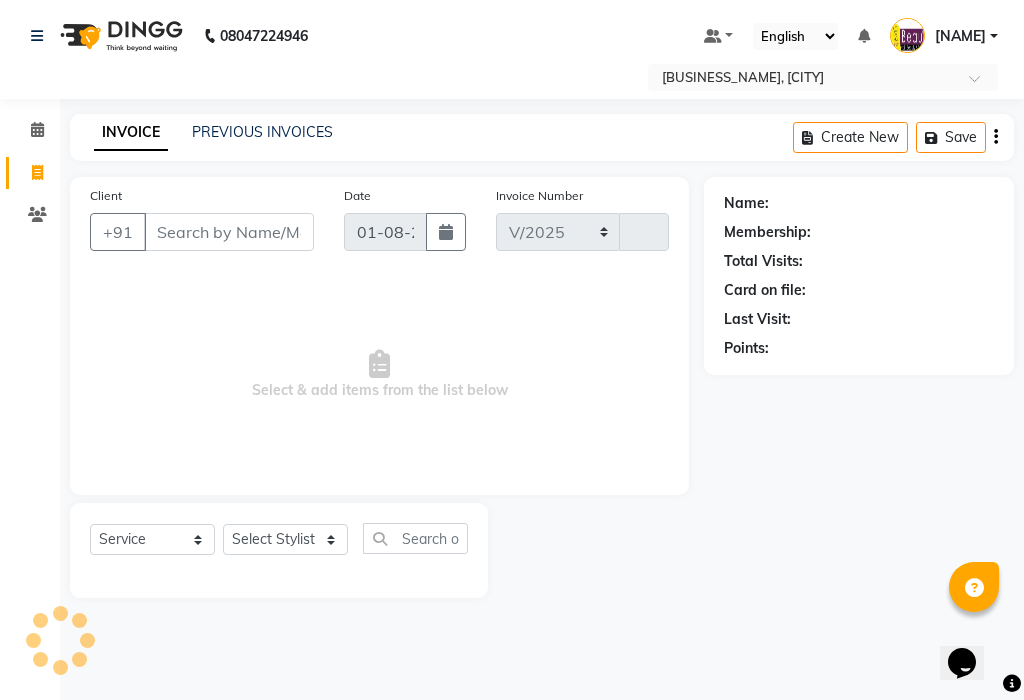 select on "3470" 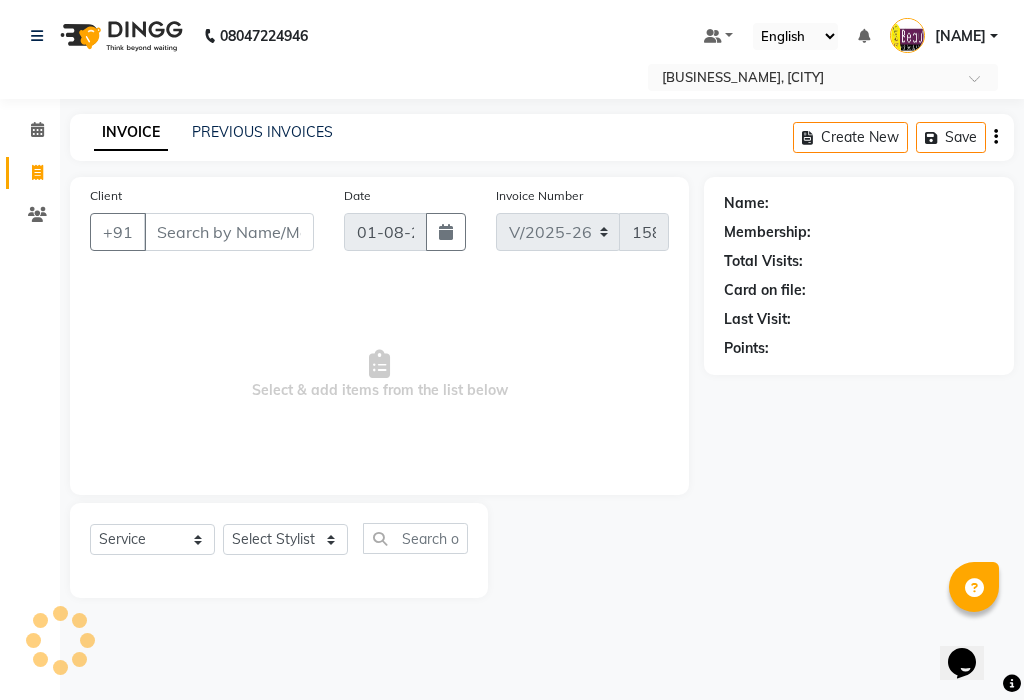 click on "Client" at bounding box center (229, 232) 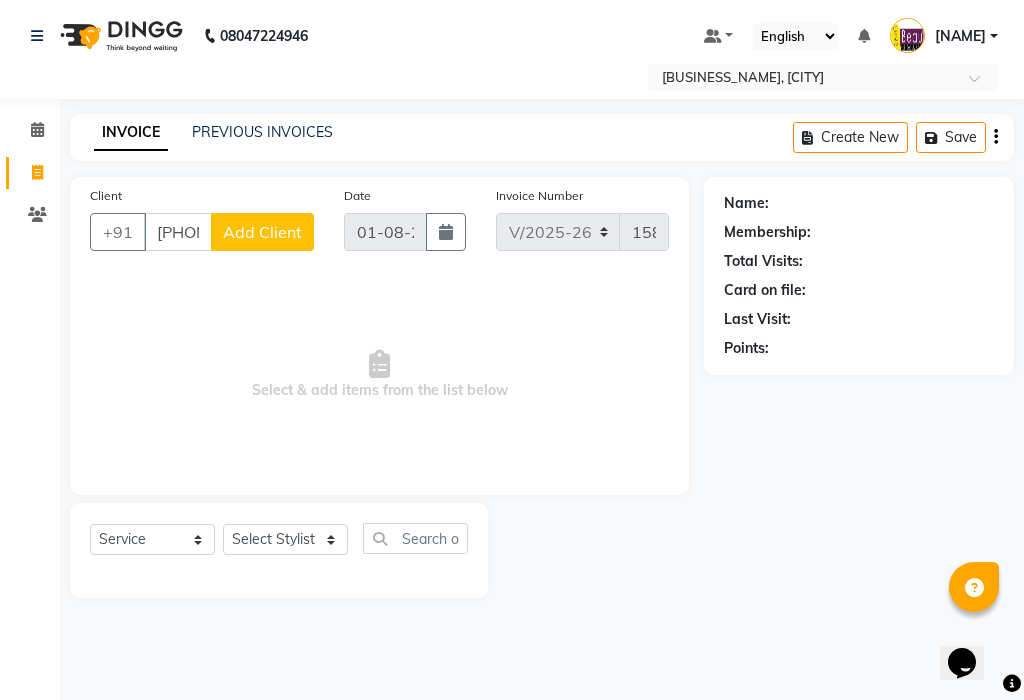 type on "[PHONE]" 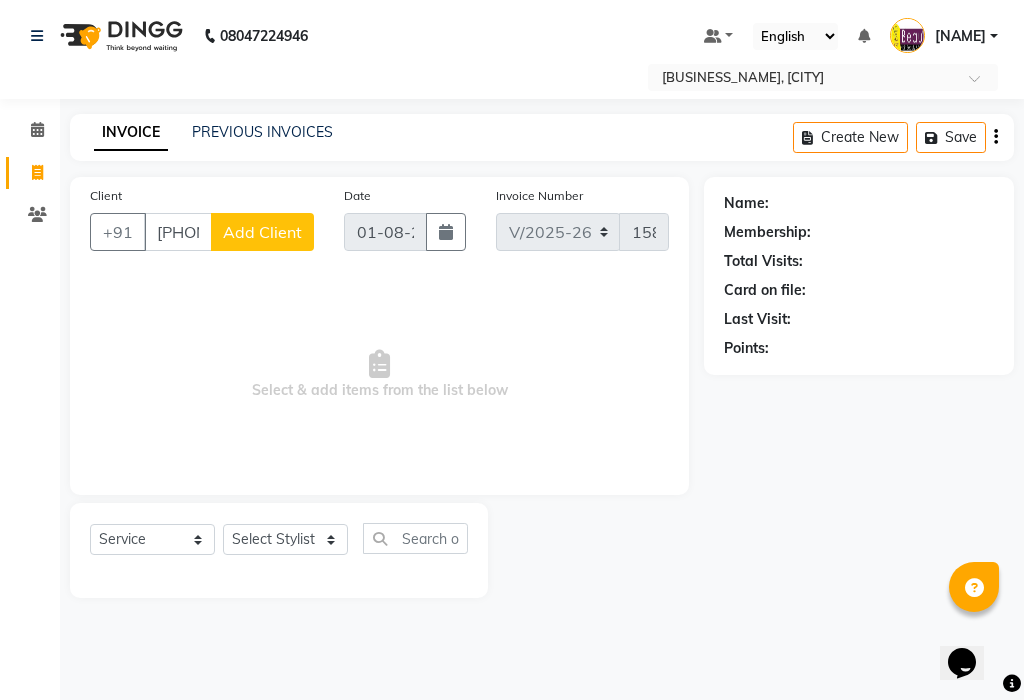 click on "Add Client" 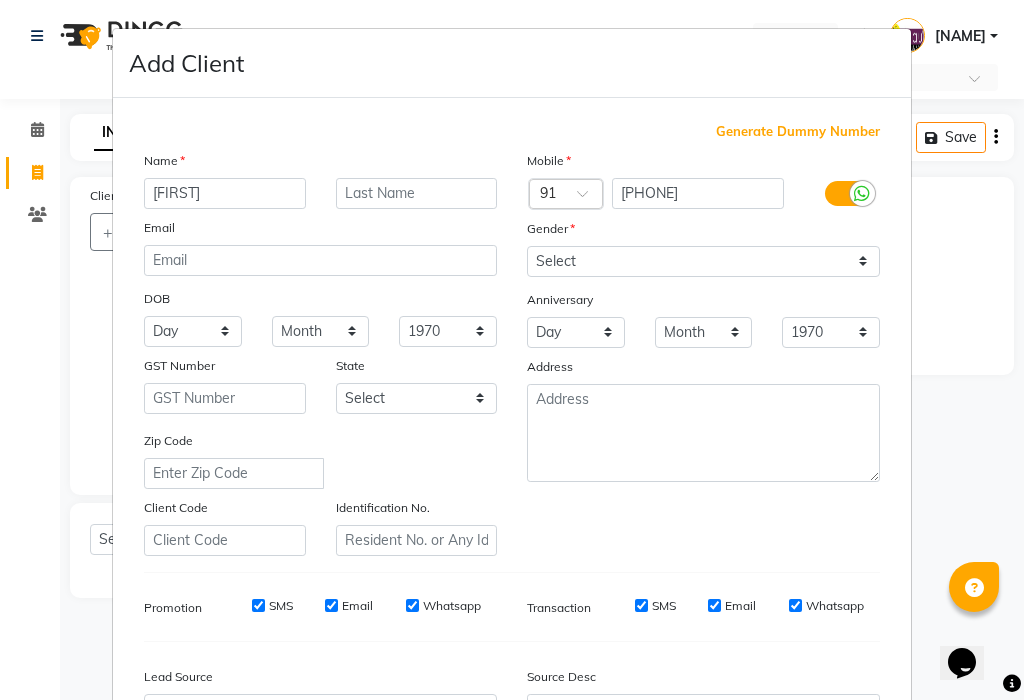 type on "[FIRST]" 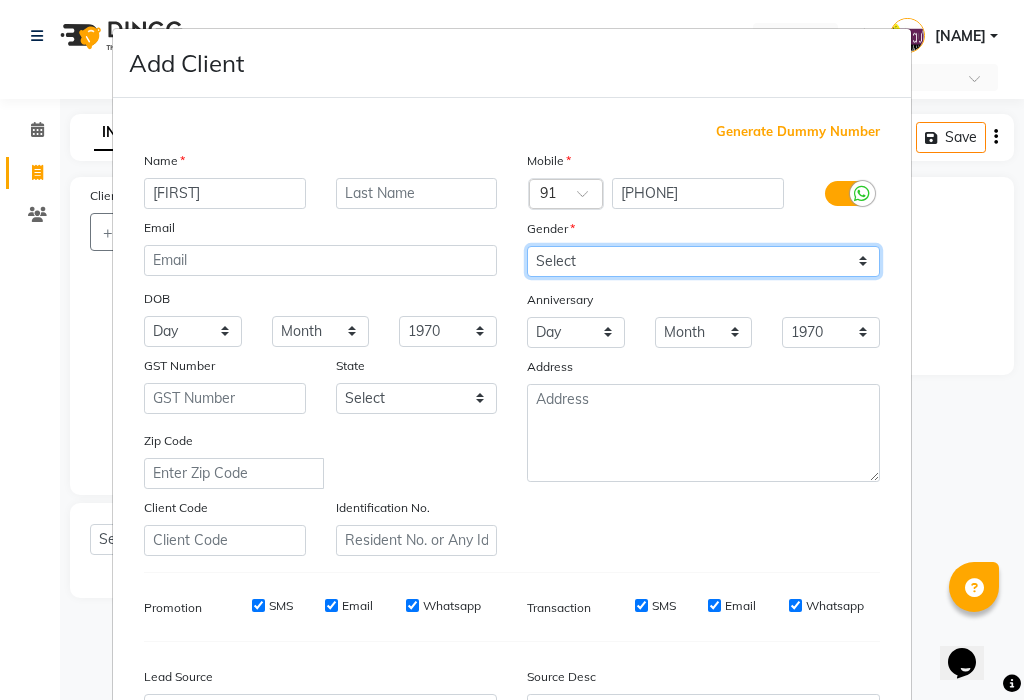click on "Select Male Female Other Prefer Not To Say" at bounding box center (703, 261) 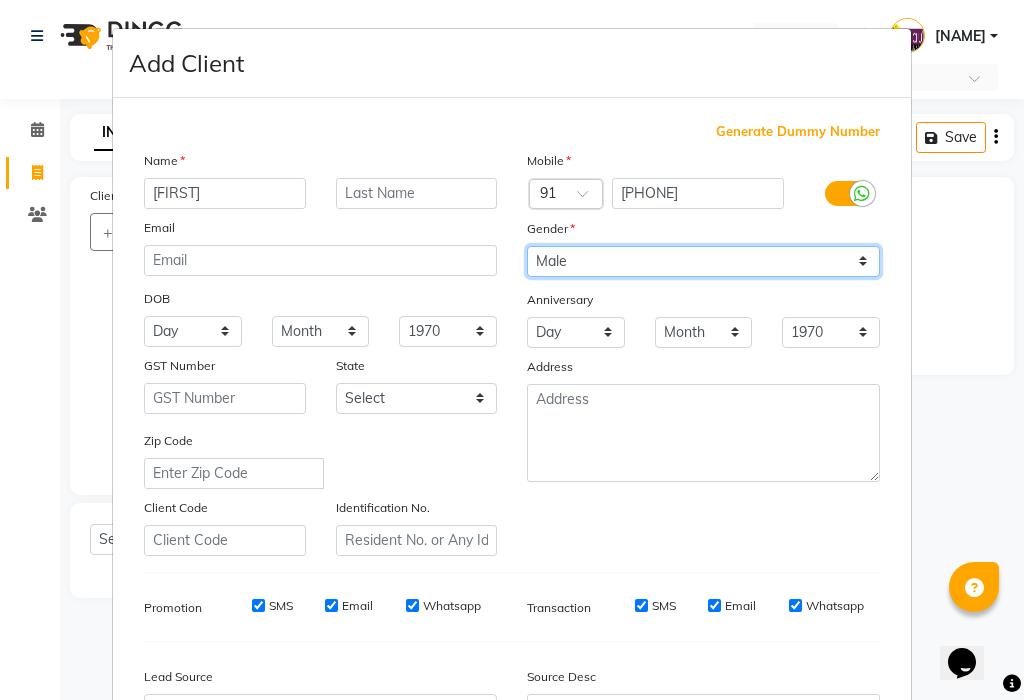 click on "Select Male Female Other Prefer Not To Say" at bounding box center (703, 261) 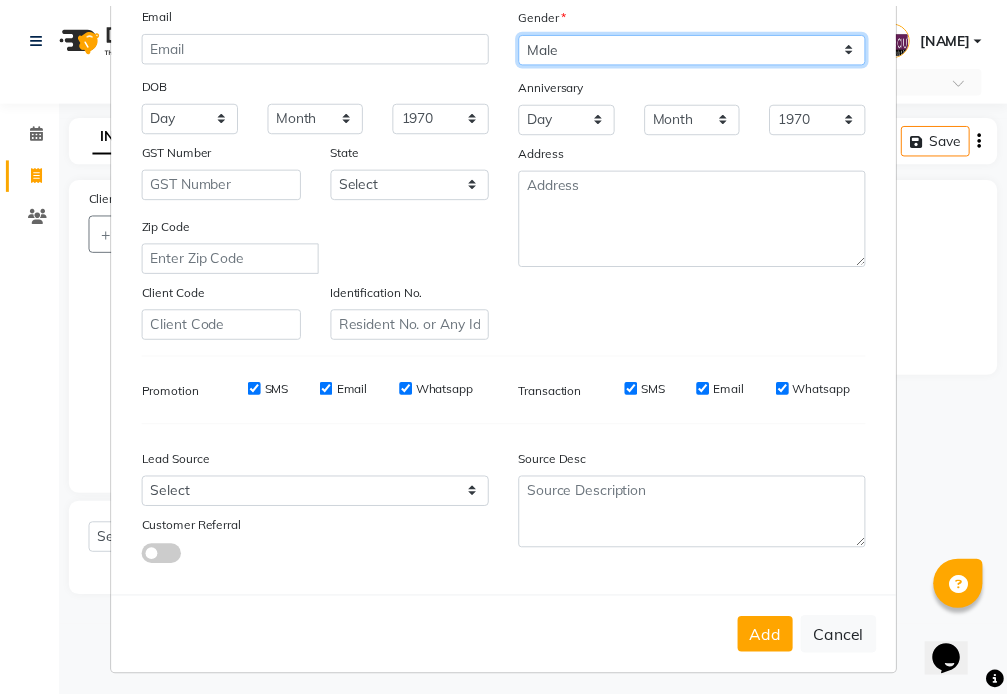 scroll, scrollTop: 223, scrollLeft: 0, axis: vertical 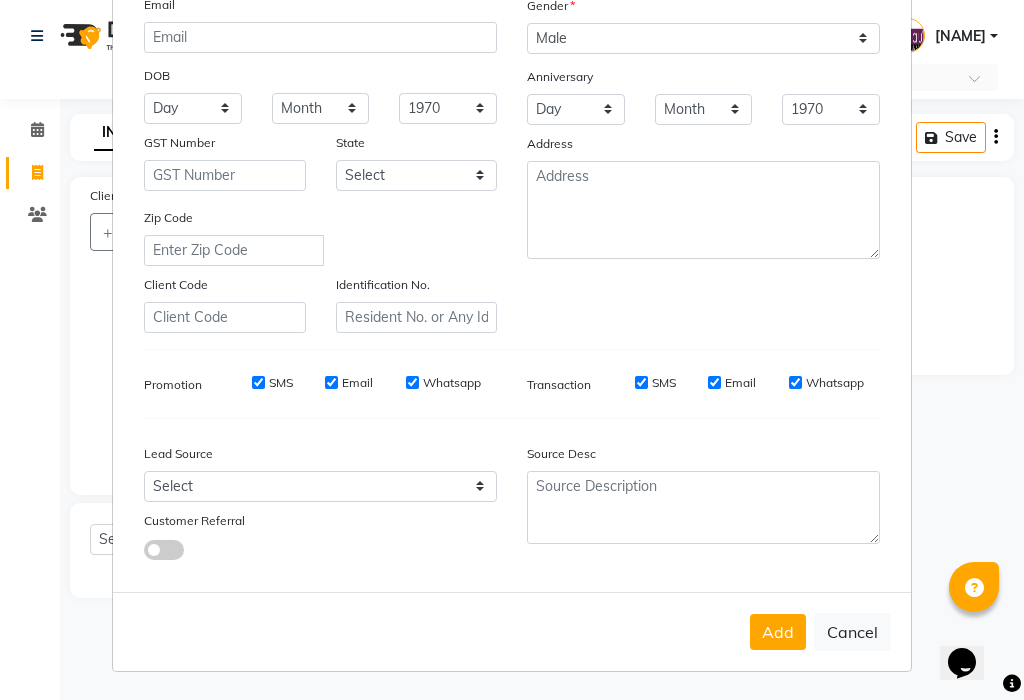 click on "Add" at bounding box center (778, 632) 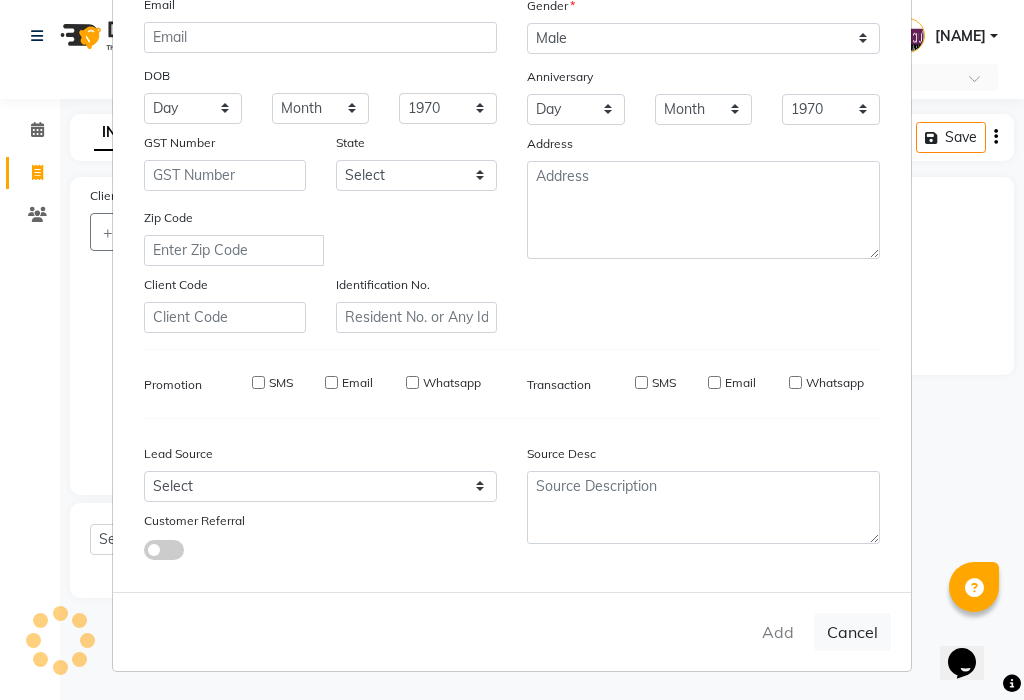 type on "63******36" 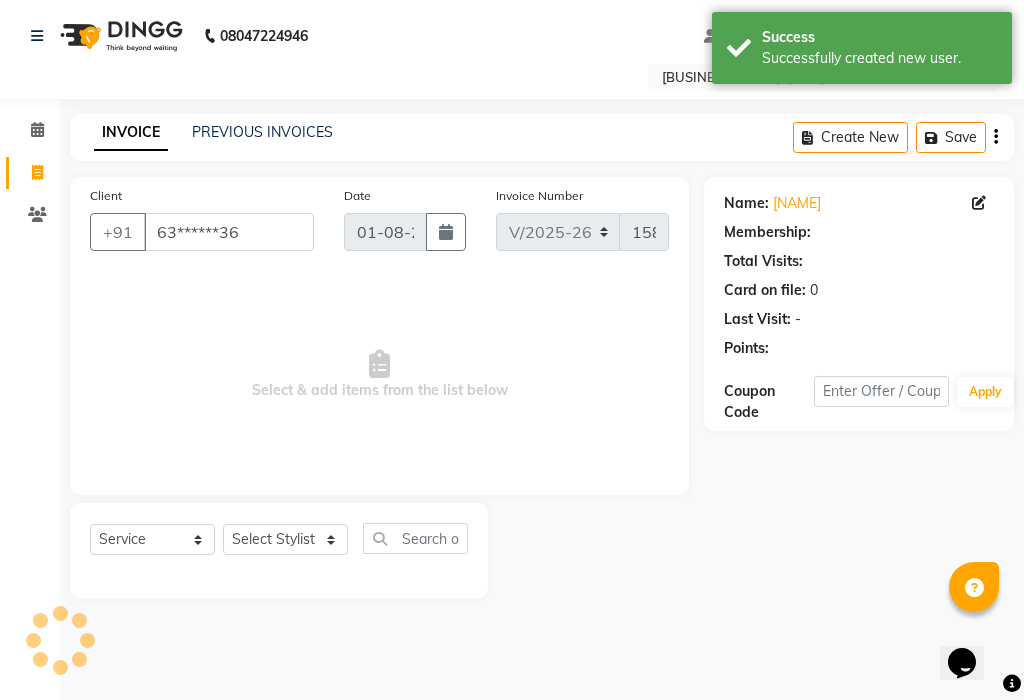 select on "1: Object" 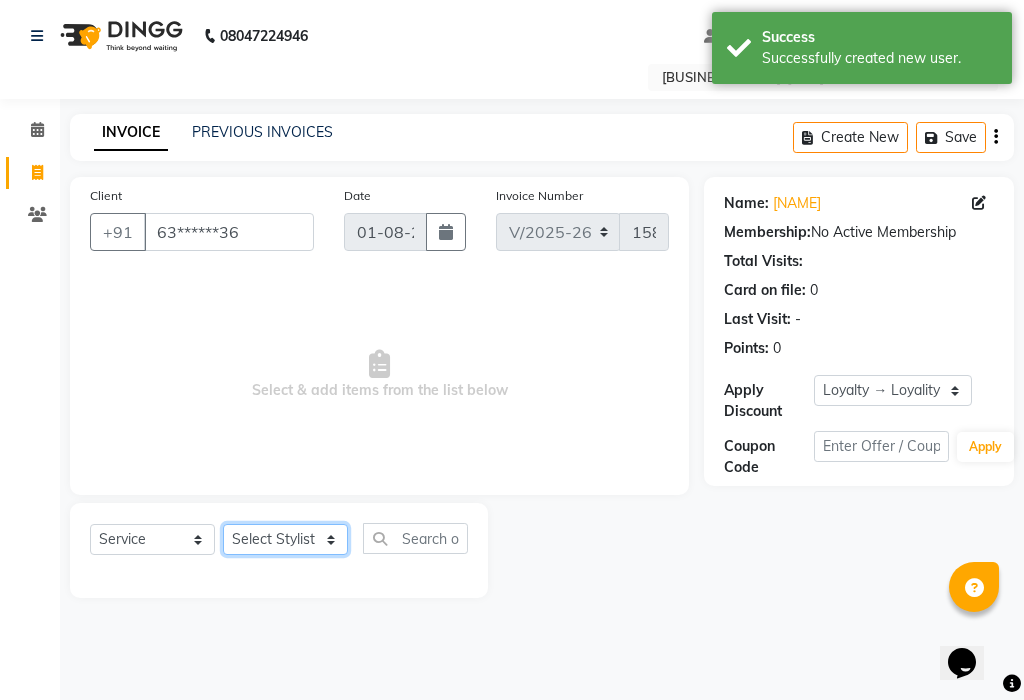 click on "Select Stylist [NAME] [NAME] [NAME] [NAME] [NAME] [NAME] [NAME]" 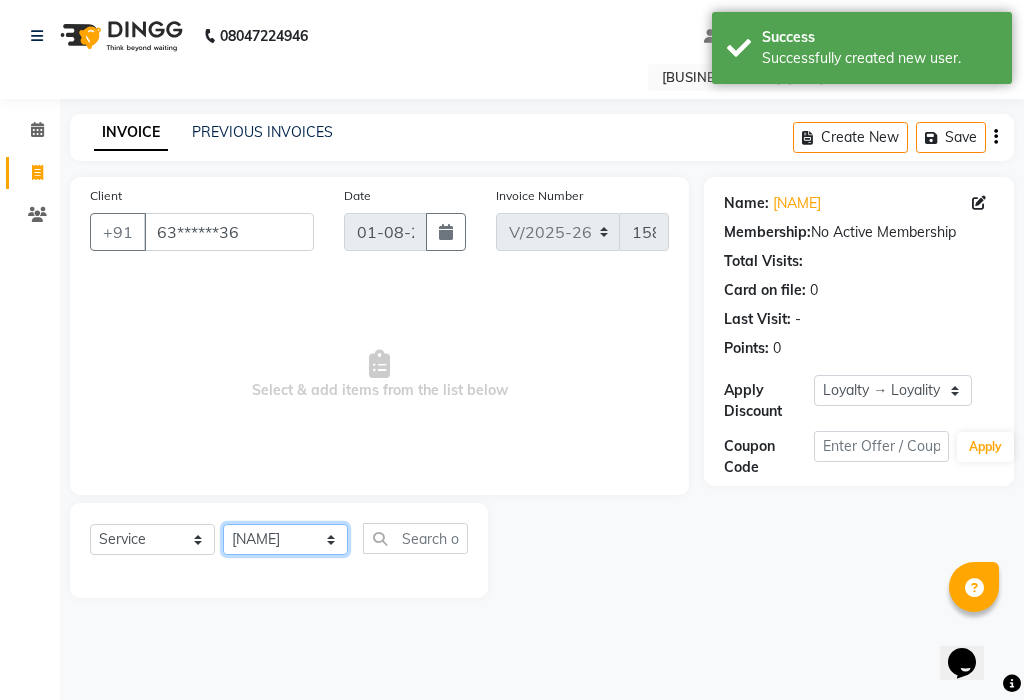 click on "Select Stylist [NAME] [NAME] [NAME] [NAME] [NAME] [NAME] [NAME]" 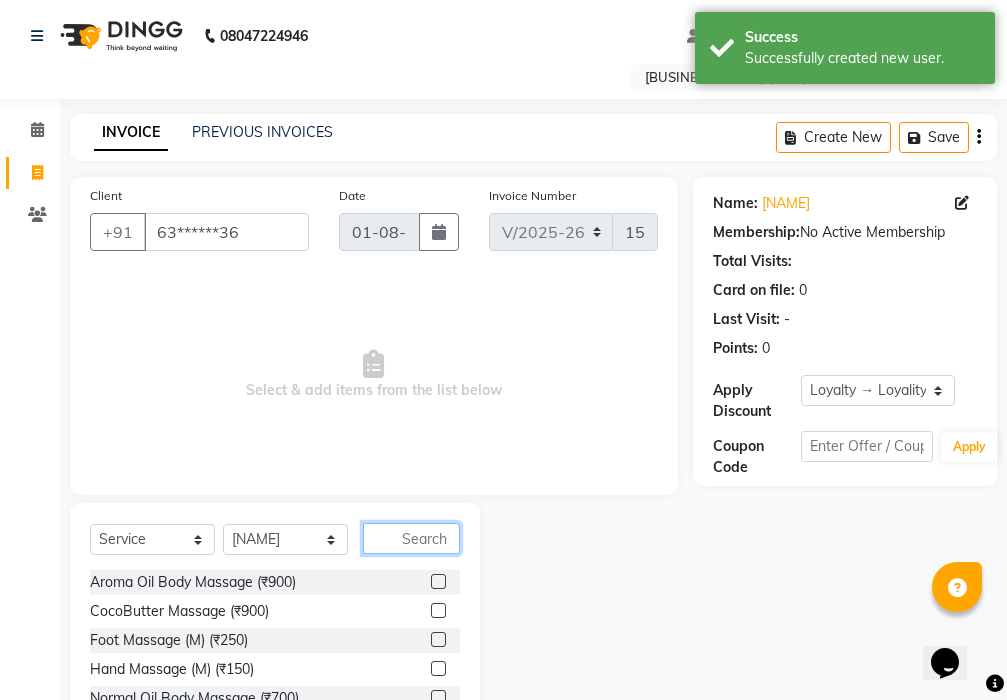 click 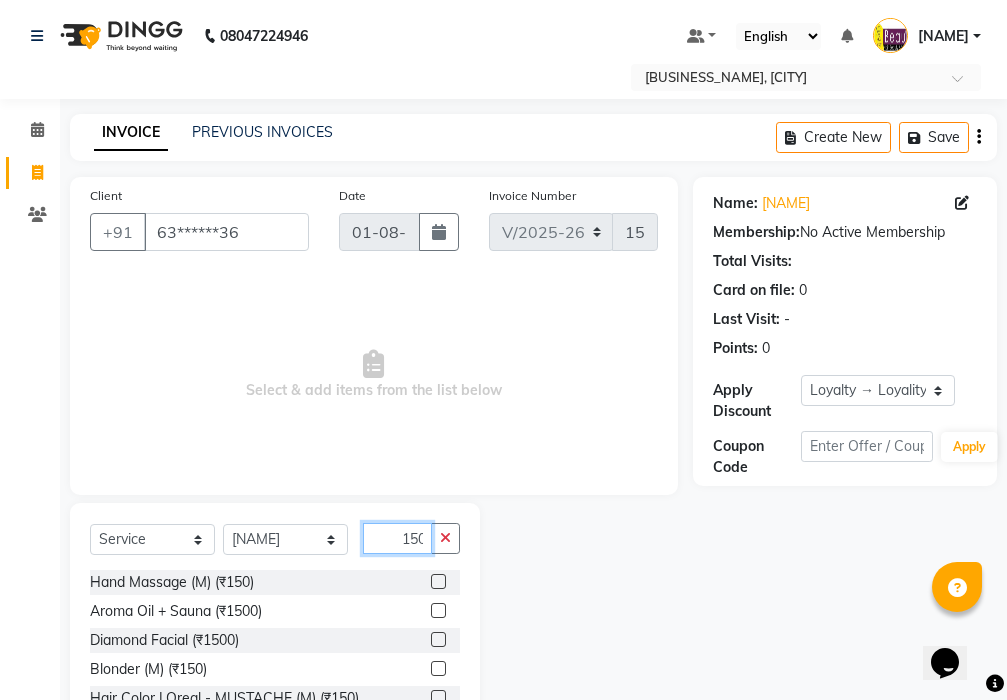 scroll, scrollTop: 0, scrollLeft: 2, axis: horizontal 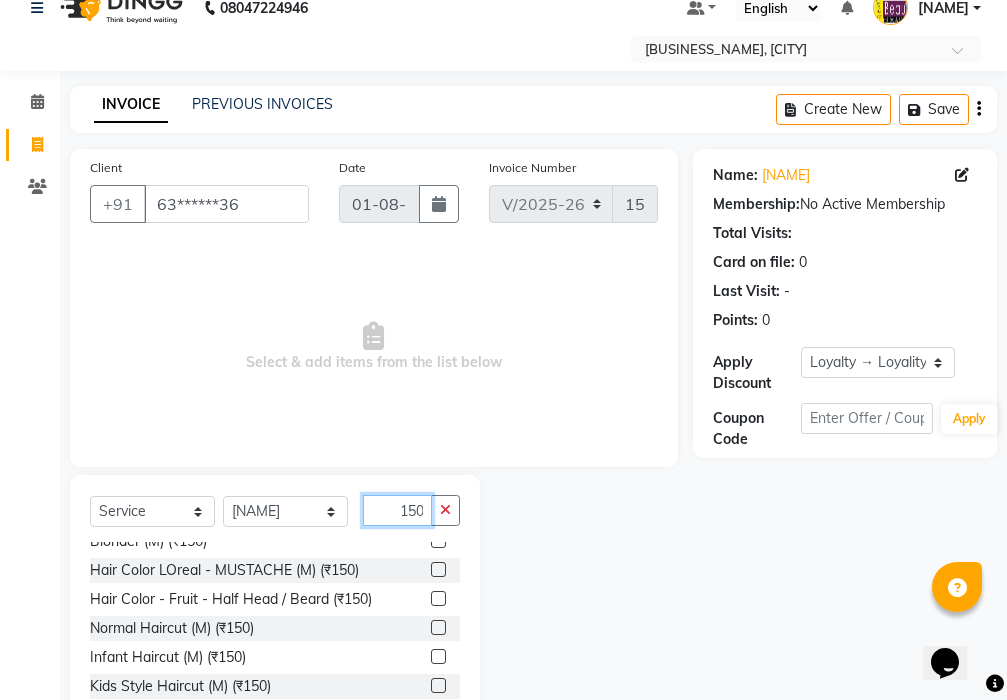 type on "150" 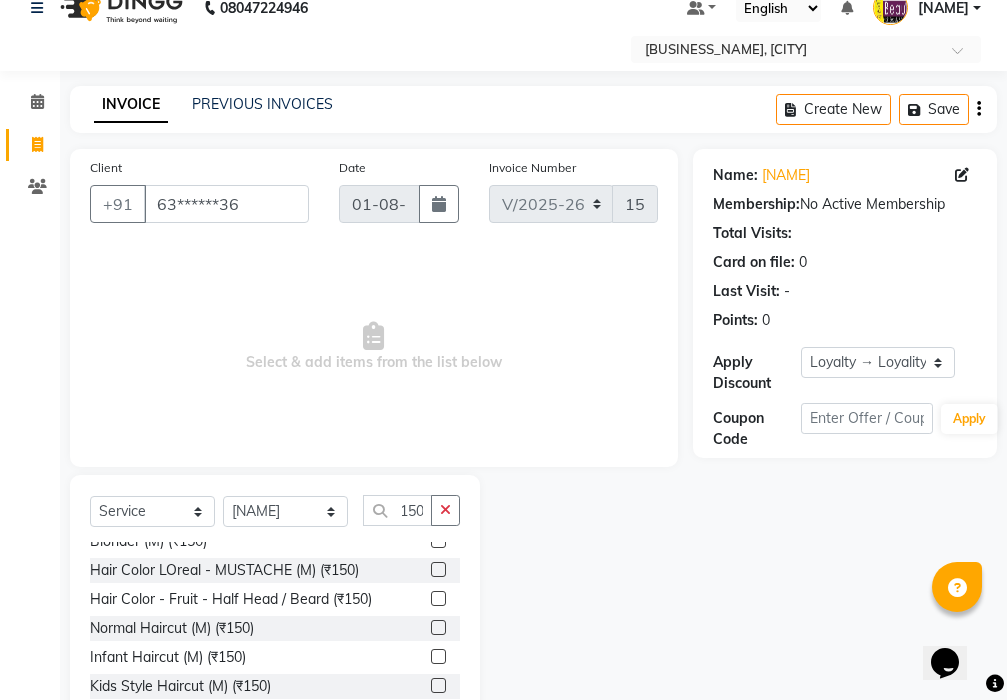 scroll, scrollTop: 0, scrollLeft: 0, axis: both 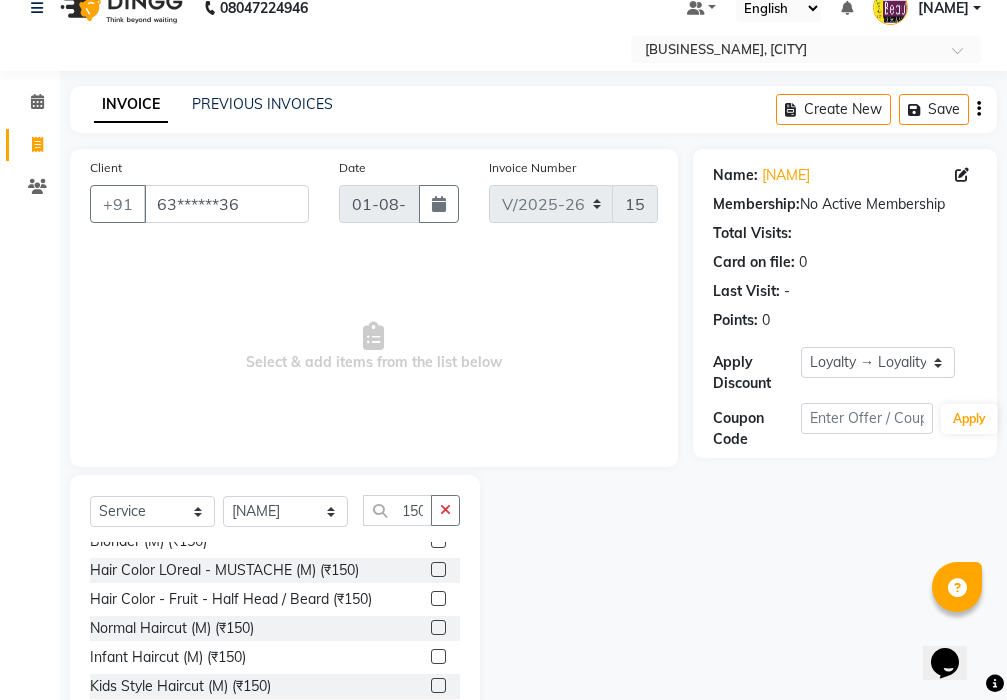 click 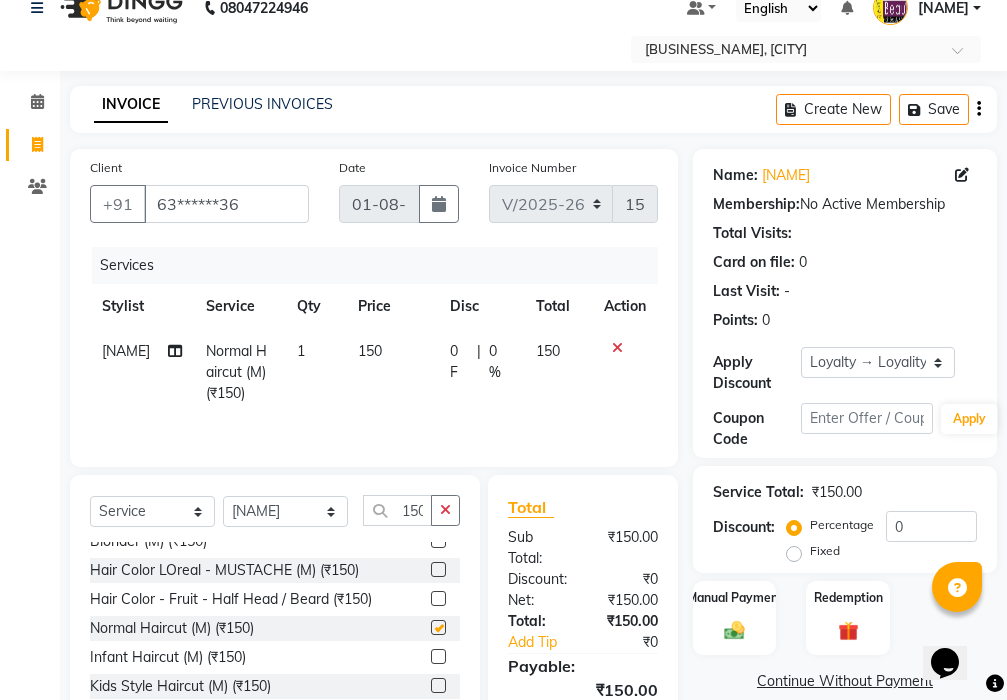 checkbox on "false" 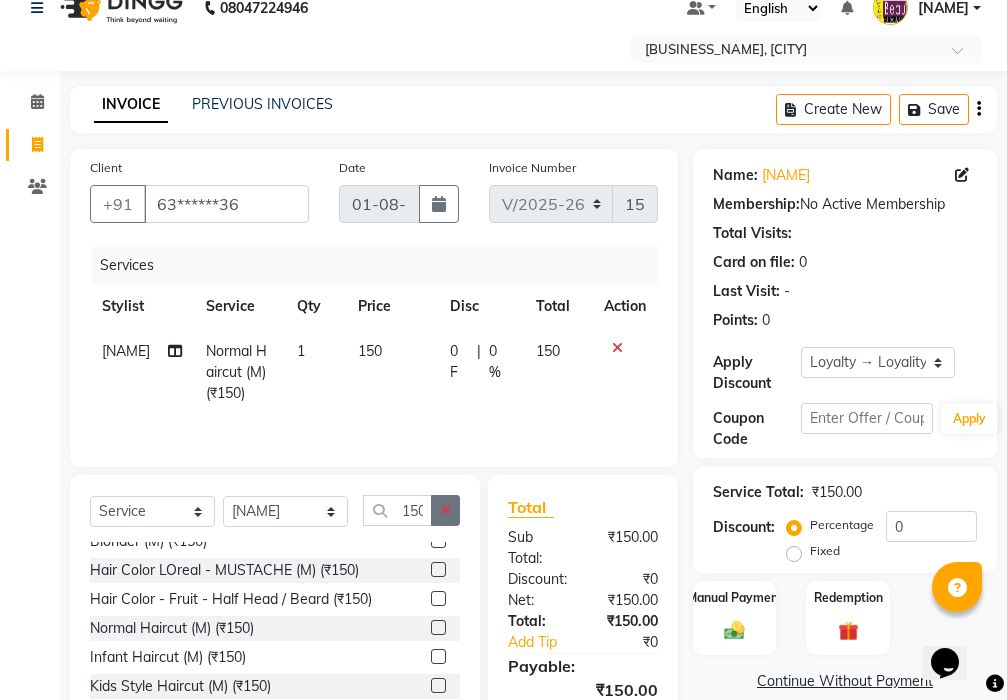 click 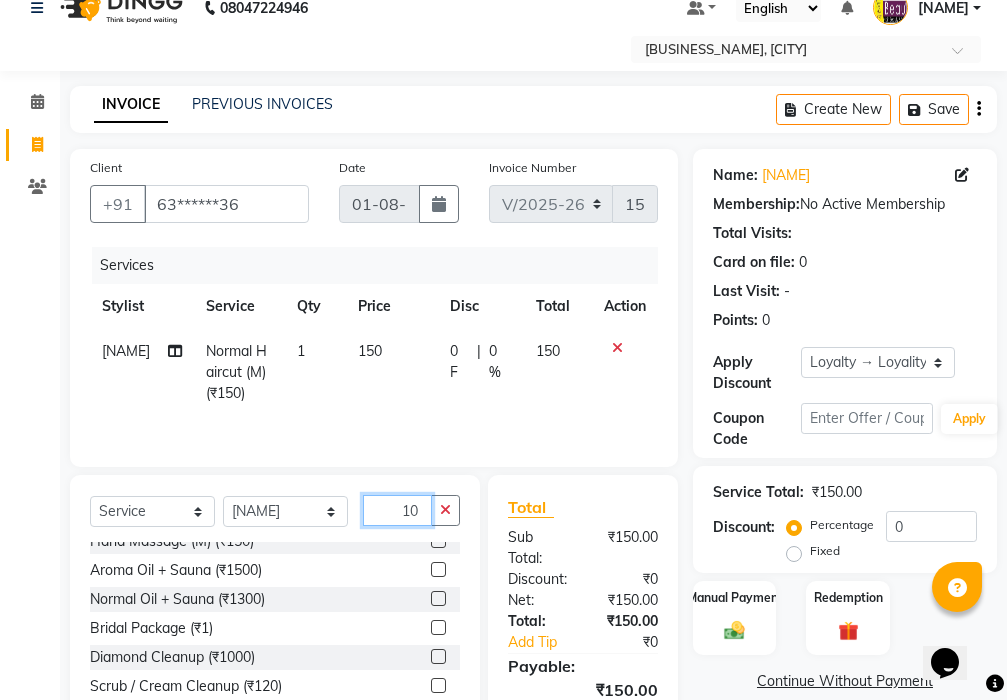 scroll, scrollTop: 0, scrollLeft: 0, axis: both 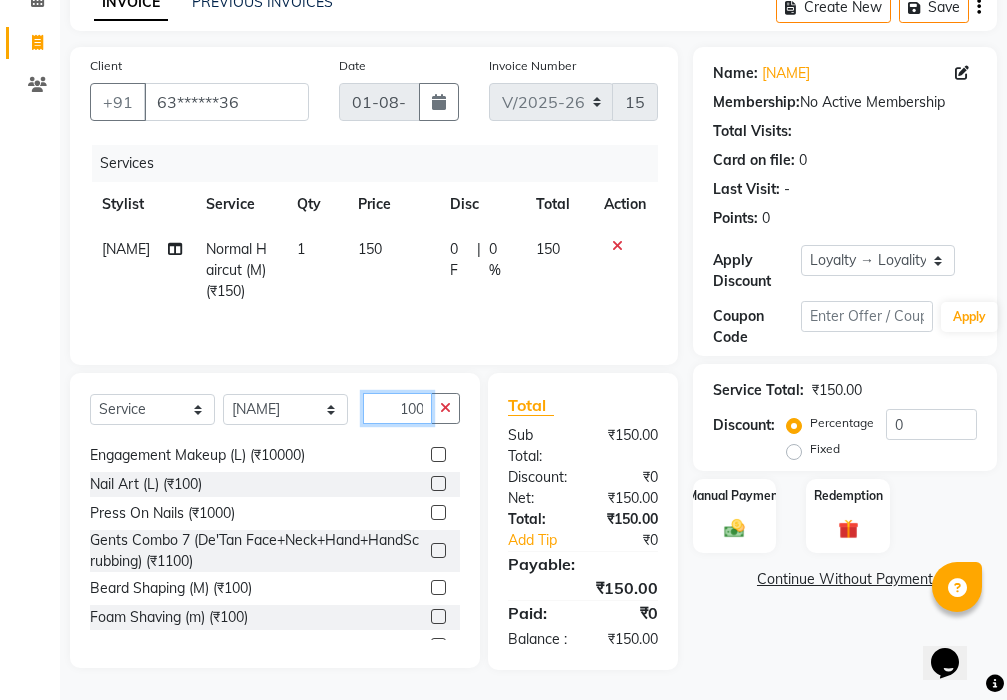 type on "100" 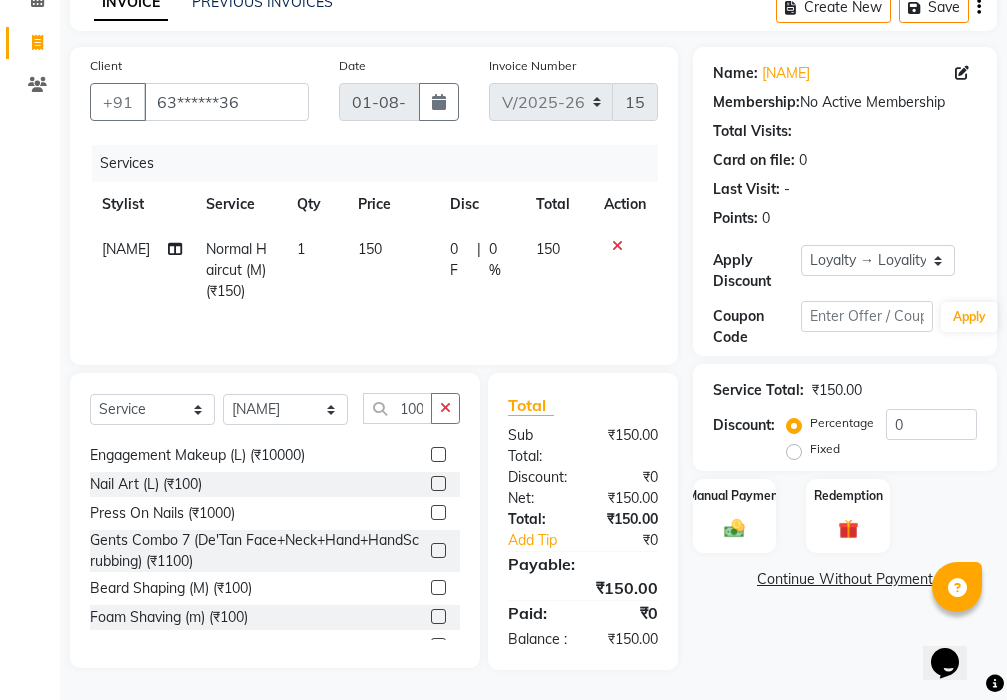 scroll, scrollTop: 0, scrollLeft: 0, axis: both 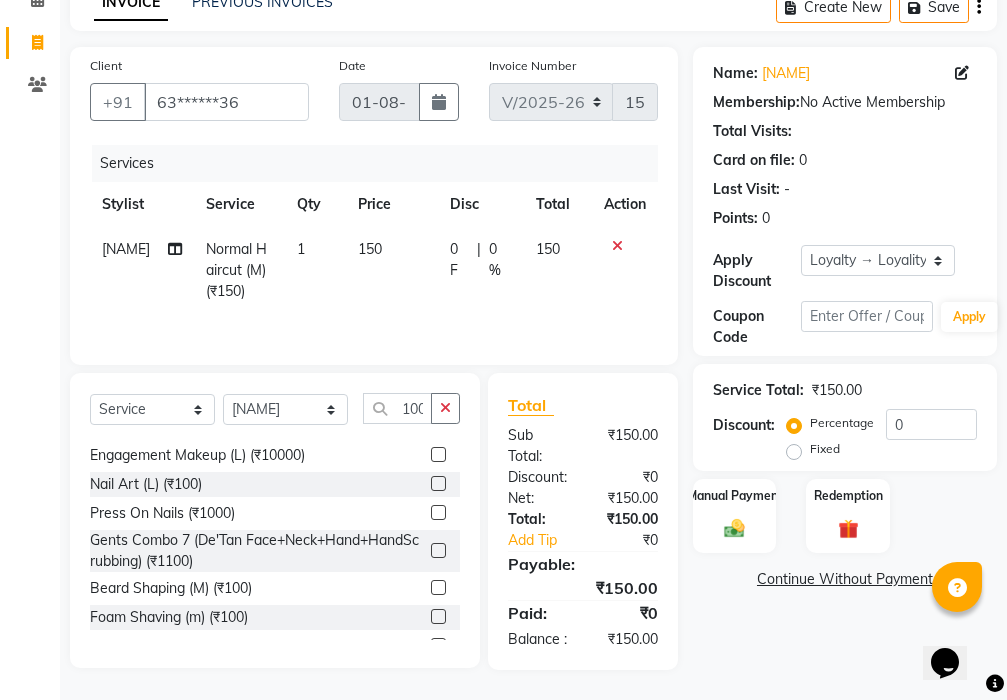 click 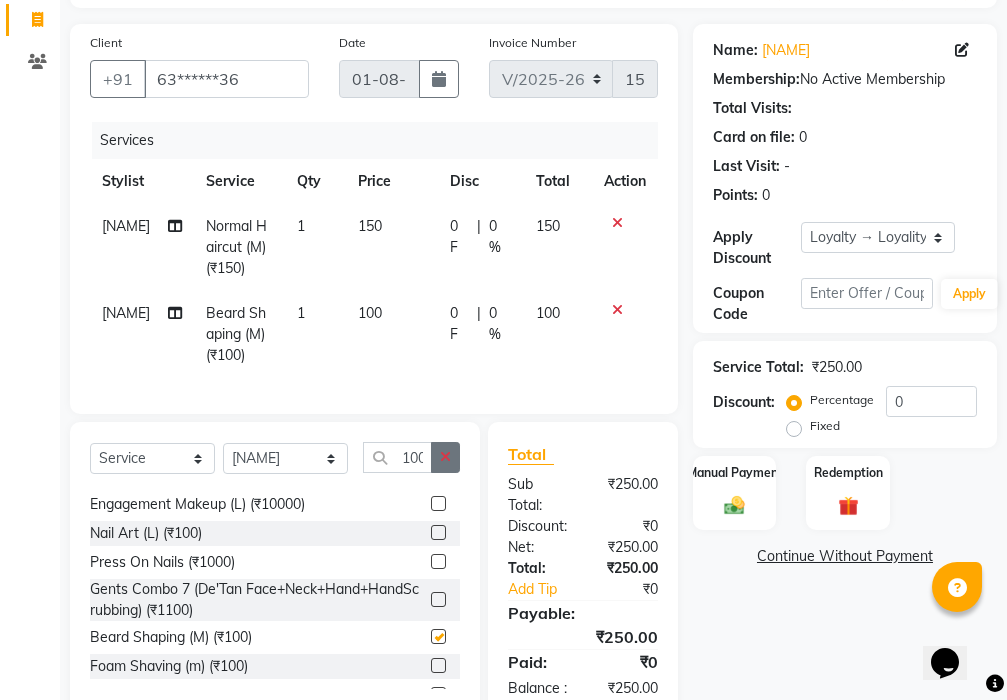 checkbox on "false" 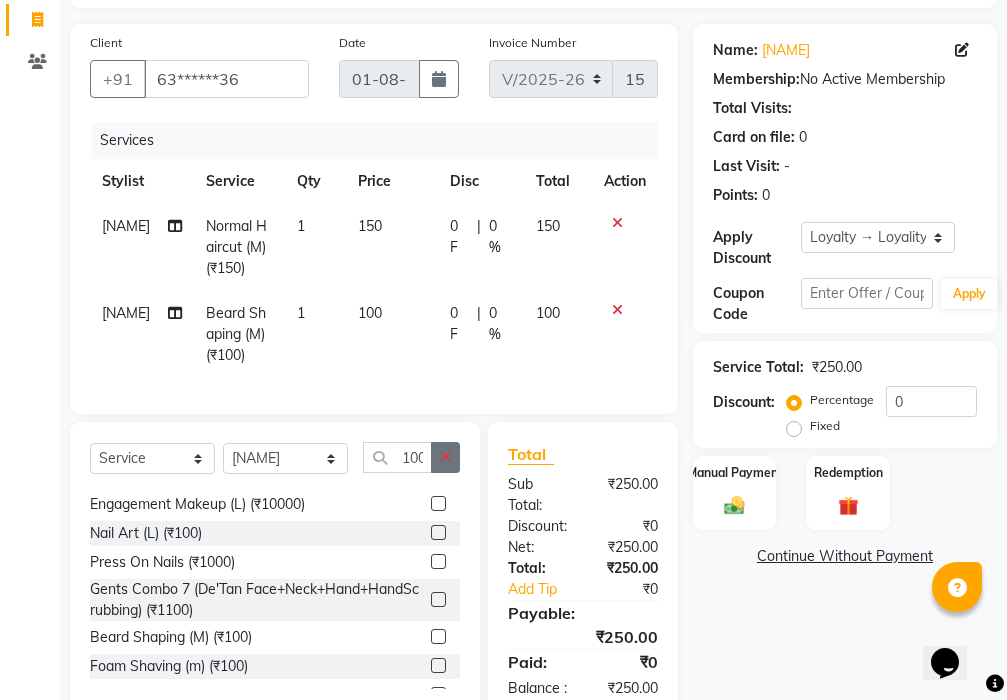 click 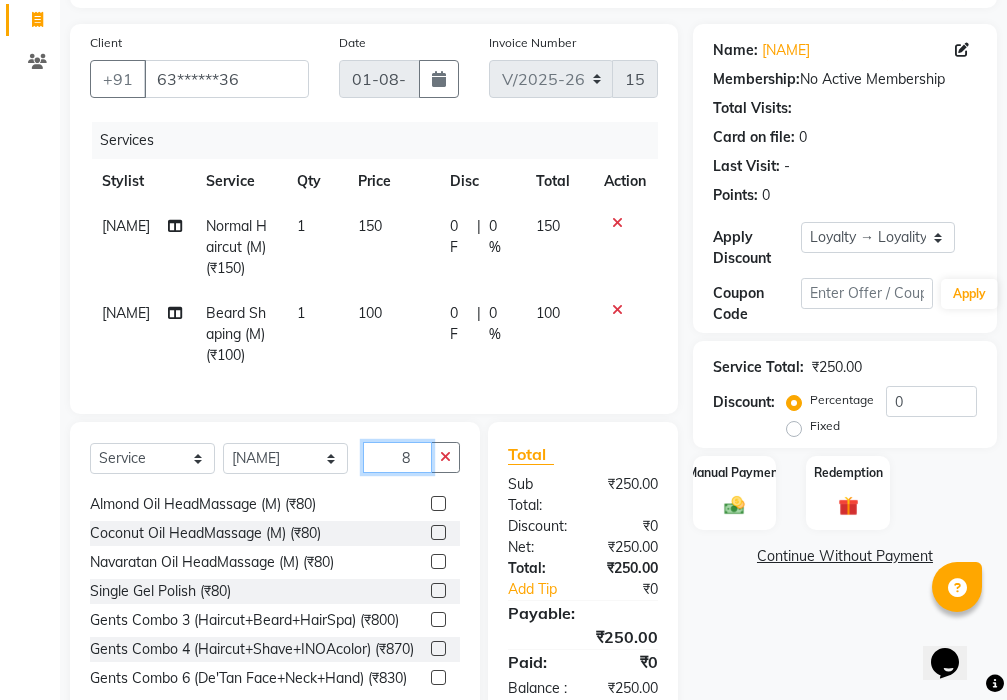 scroll, scrollTop: 0, scrollLeft: 0, axis: both 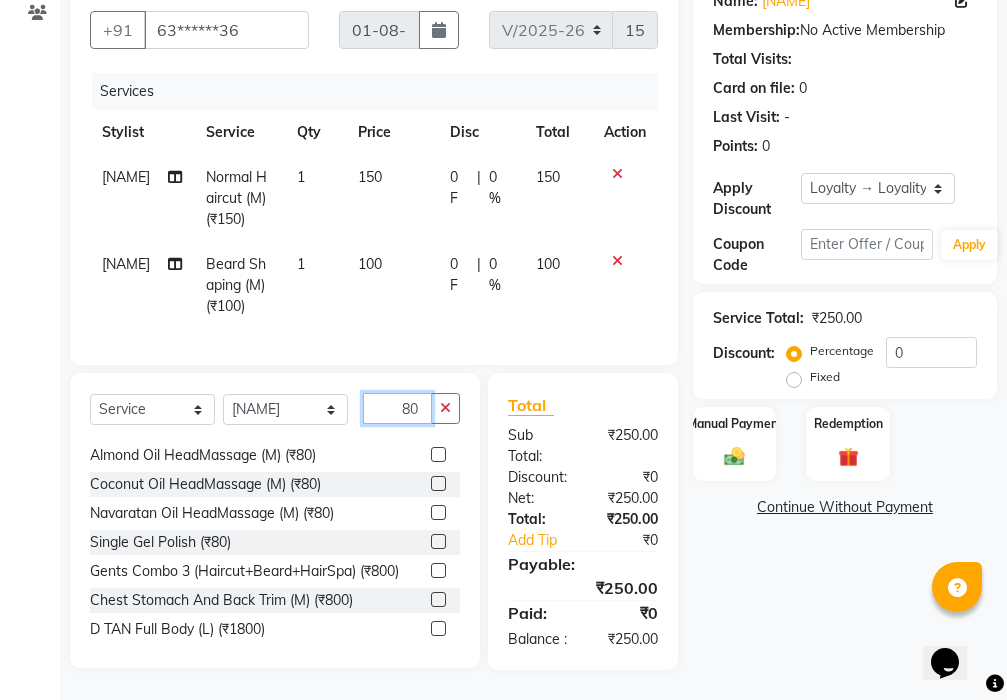 type on "80" 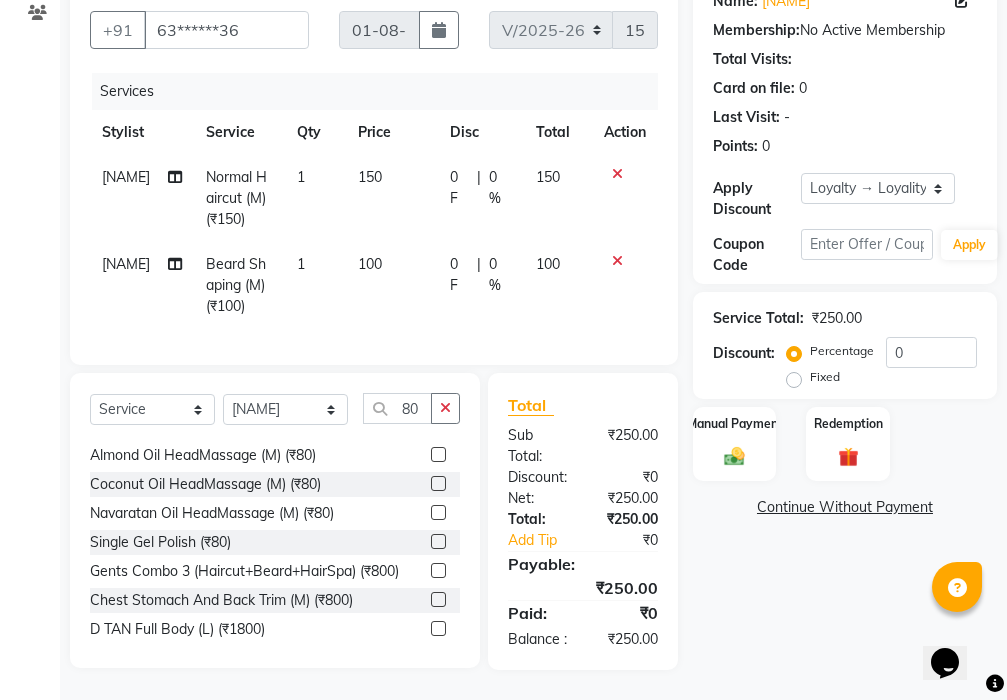 click 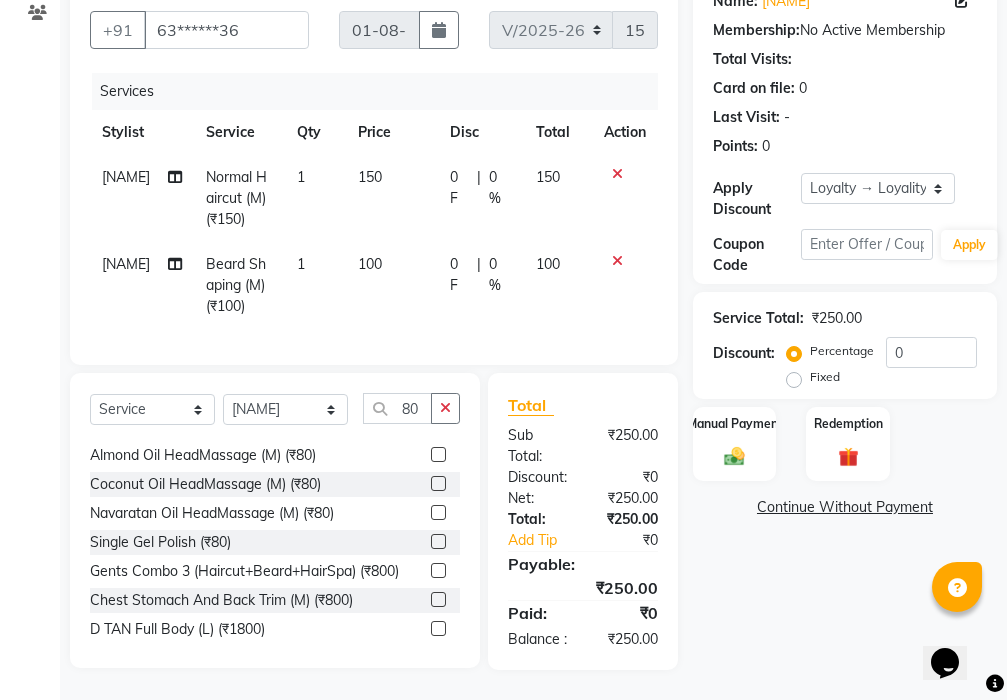 click at bounding box center [437, 484] 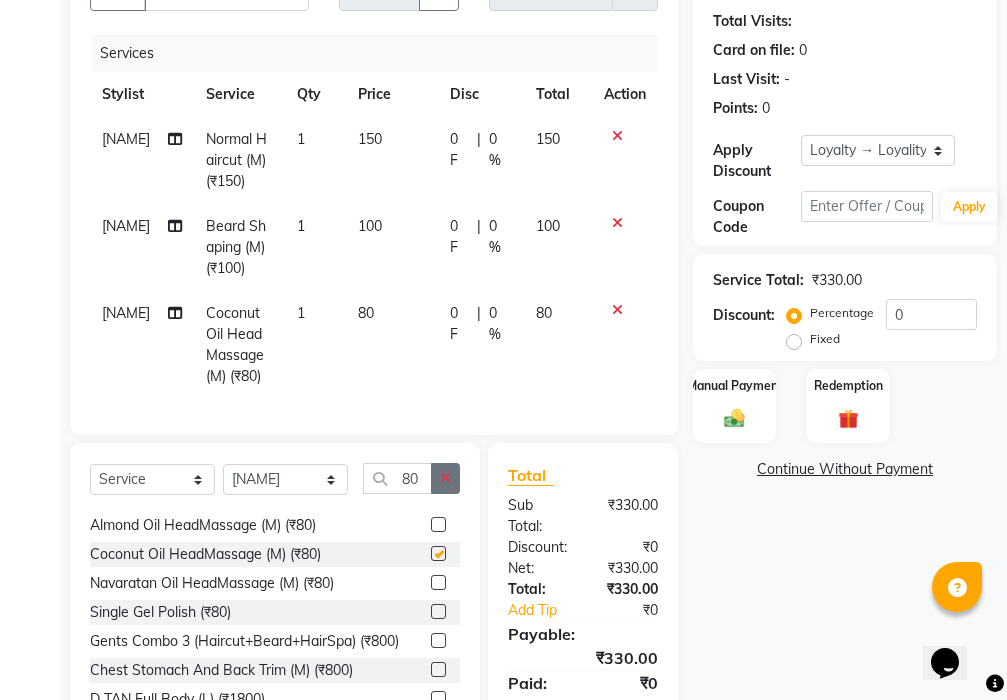 checkbox on "false" 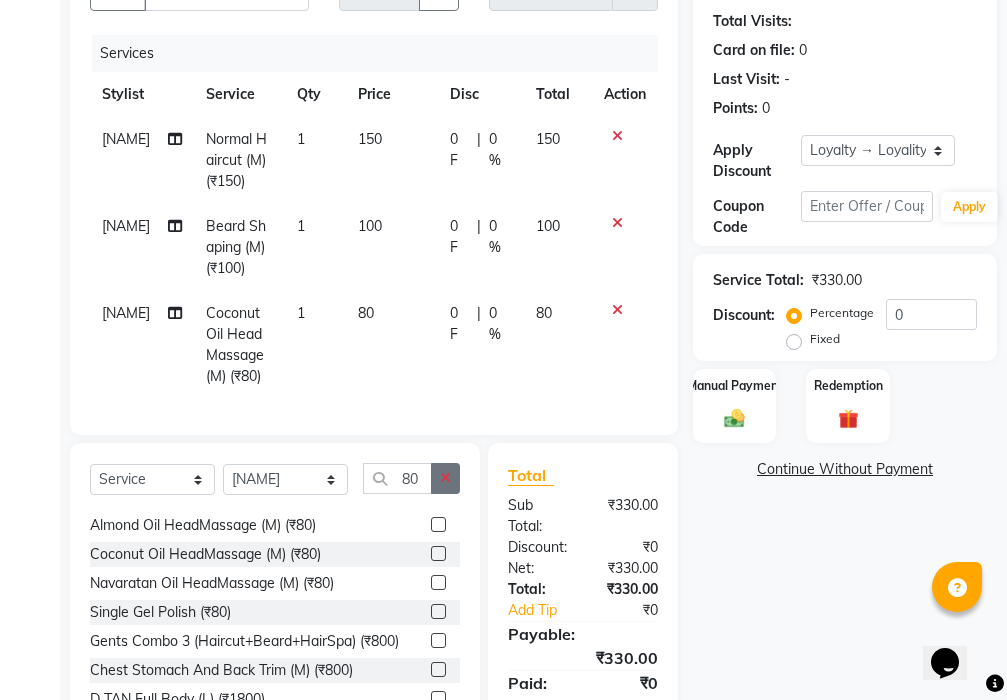 click 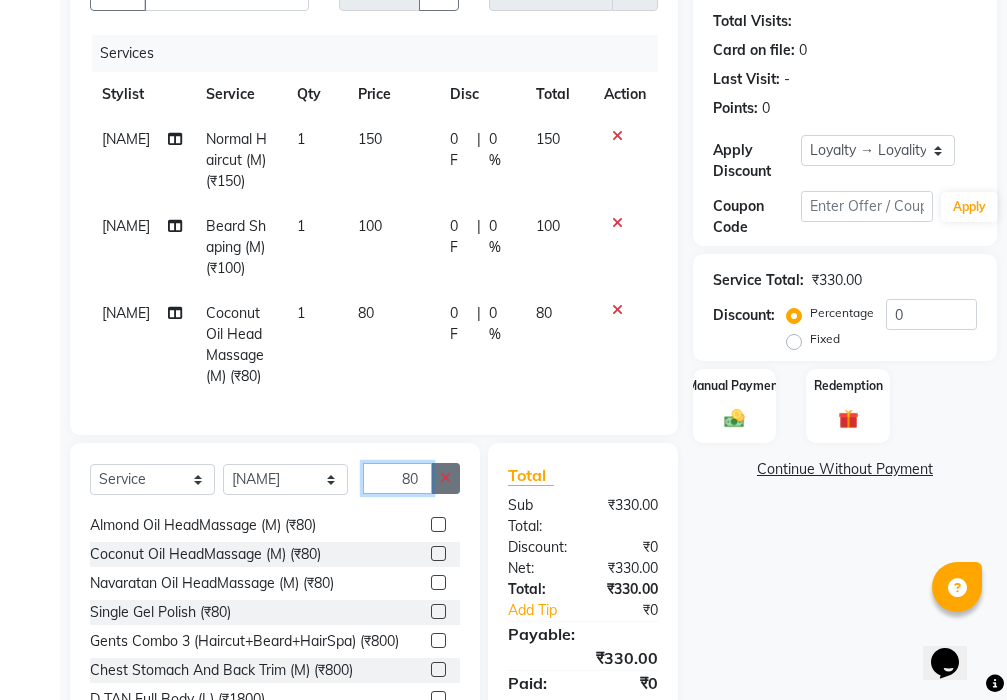 type 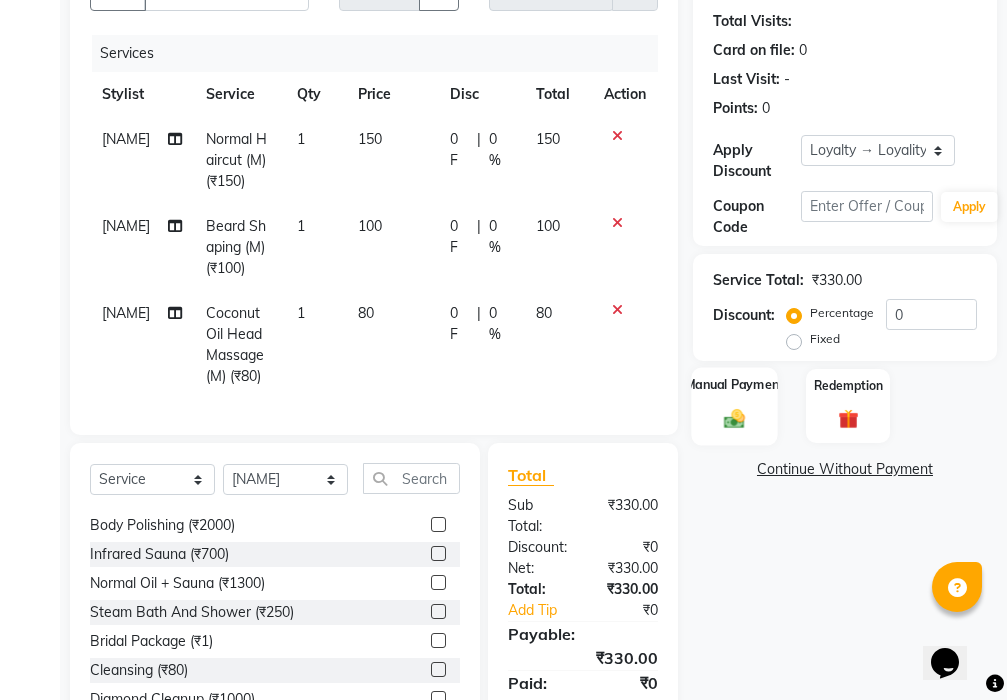 click on "Manual Payment" 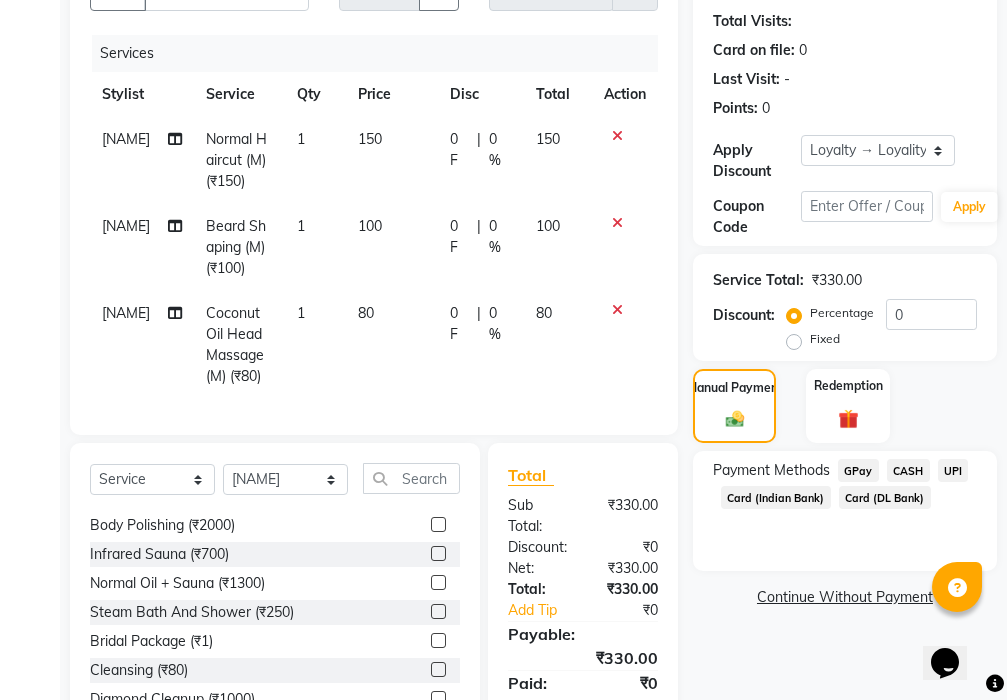 click on "GPay" 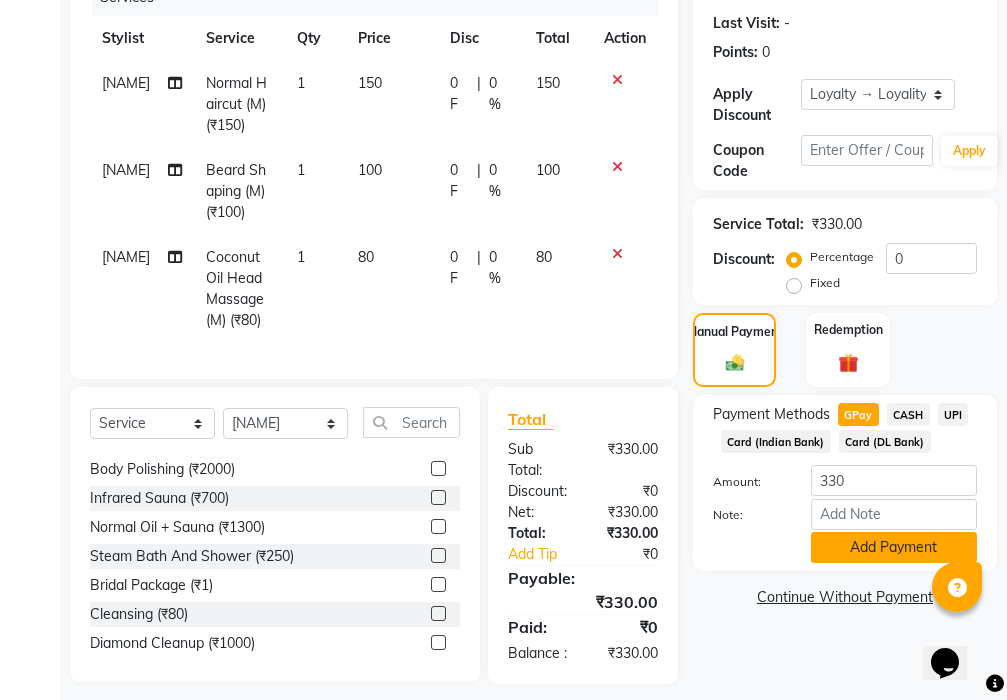 scroll, scrollTop: 348, scrollLeft: 0, axis: vertical 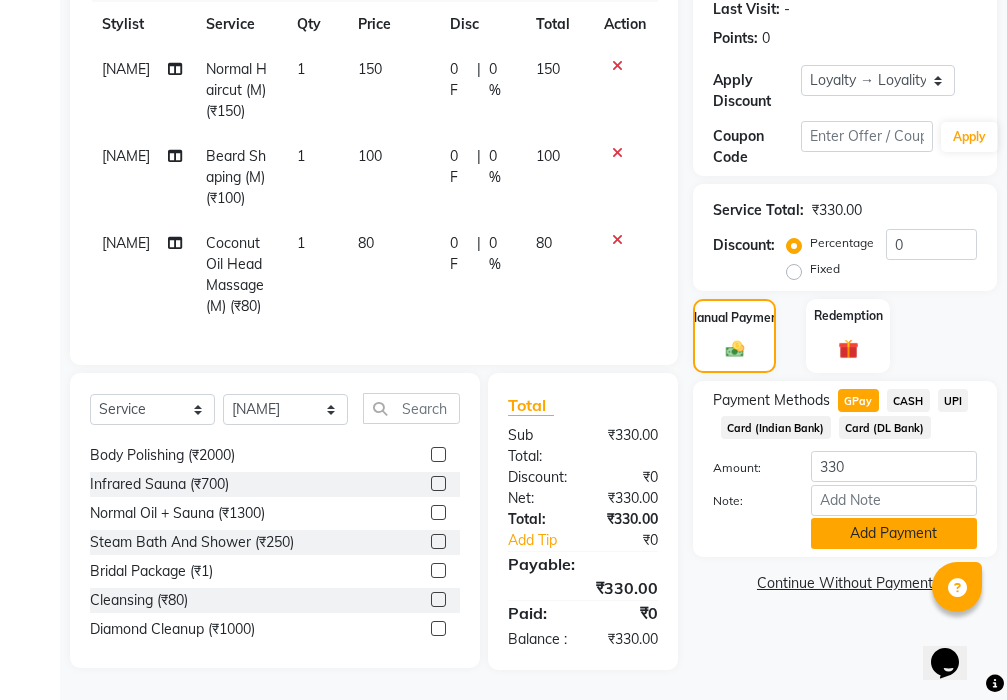 click on "Add Payment" 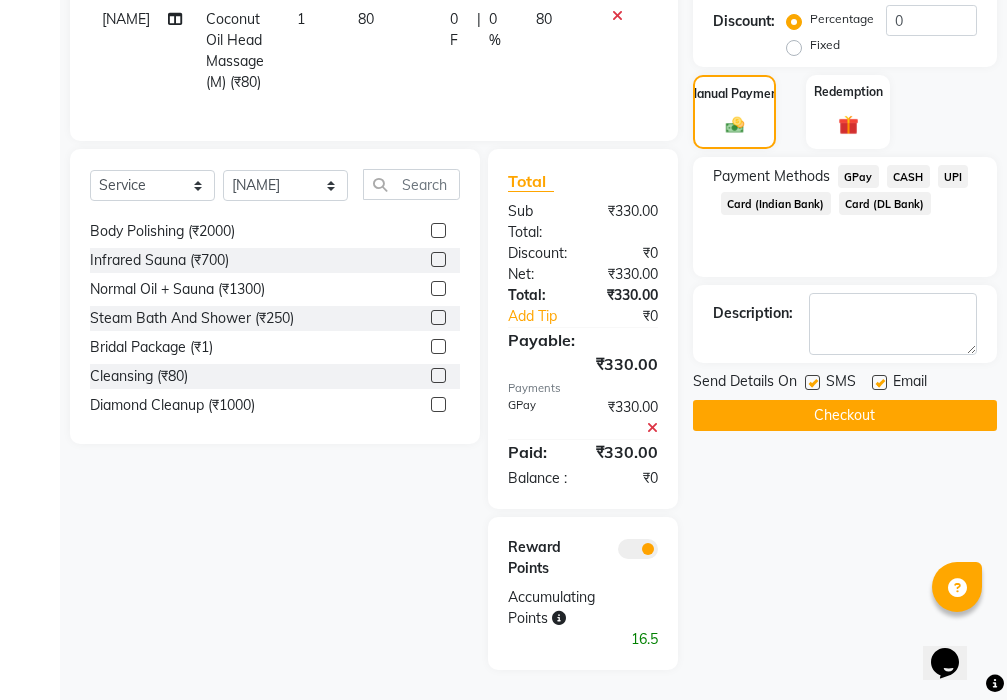 scroll, scrollTop: 572, scrollLeft: 0, axis: vertical 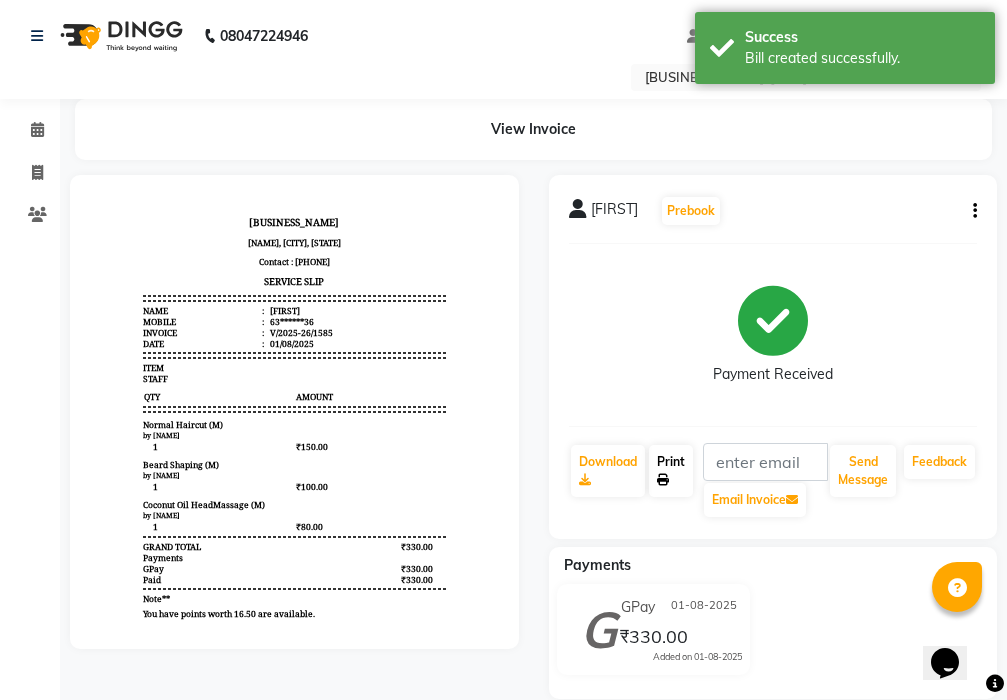 click on "Print" 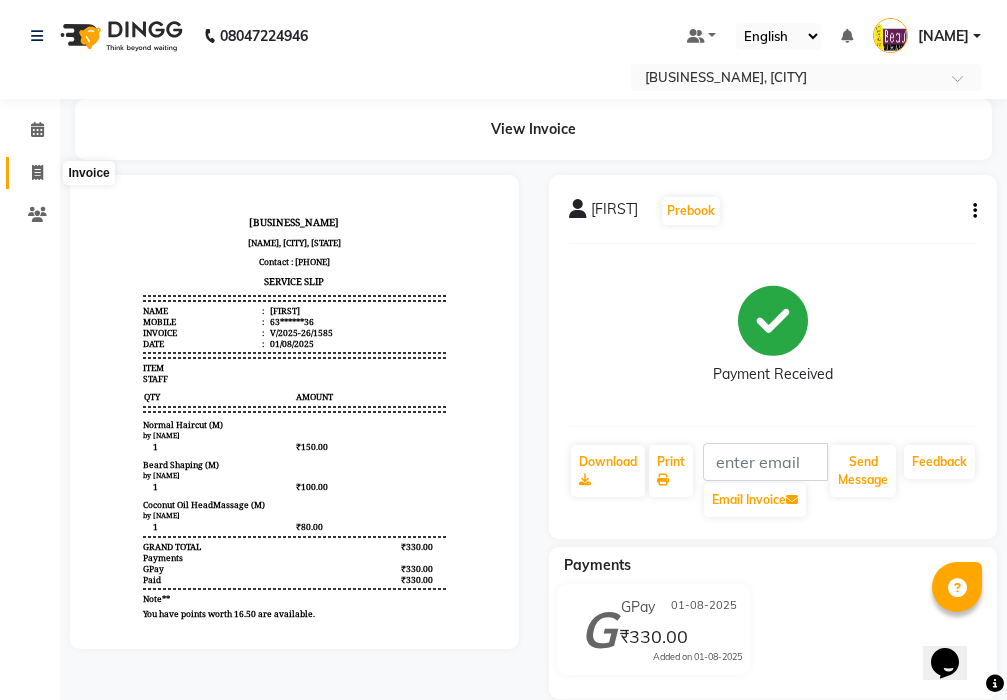 click 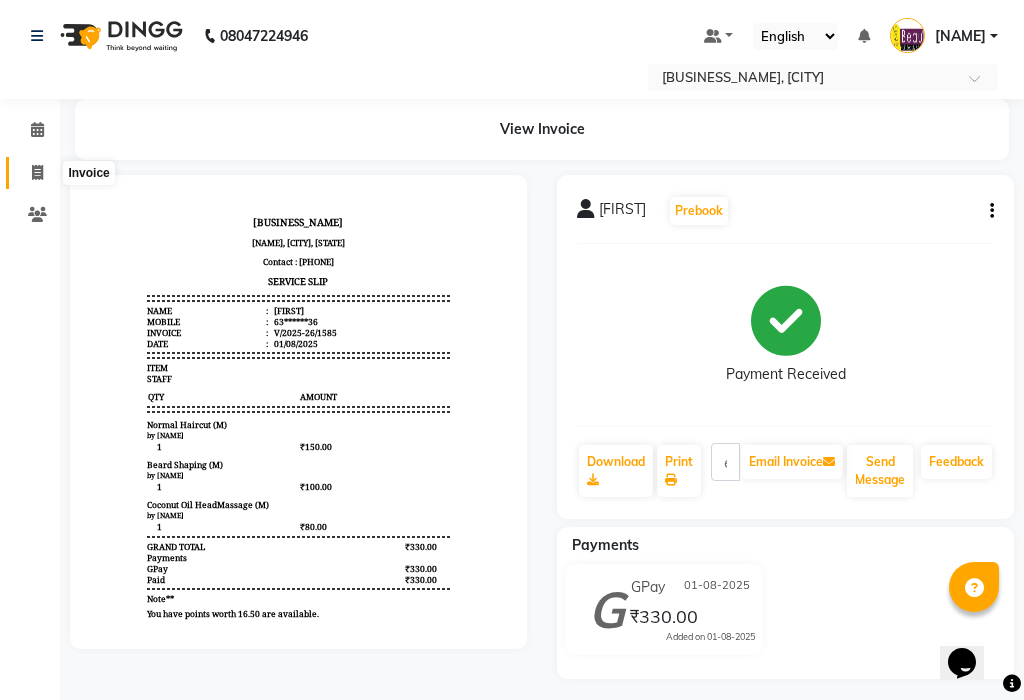 select on "service" 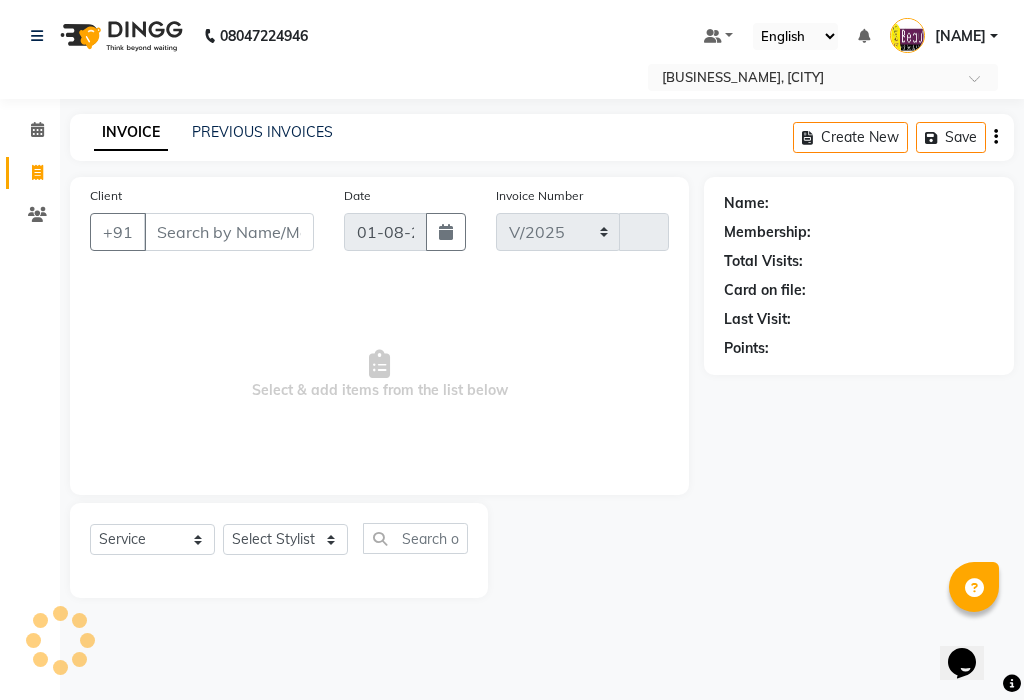 select on "3470" 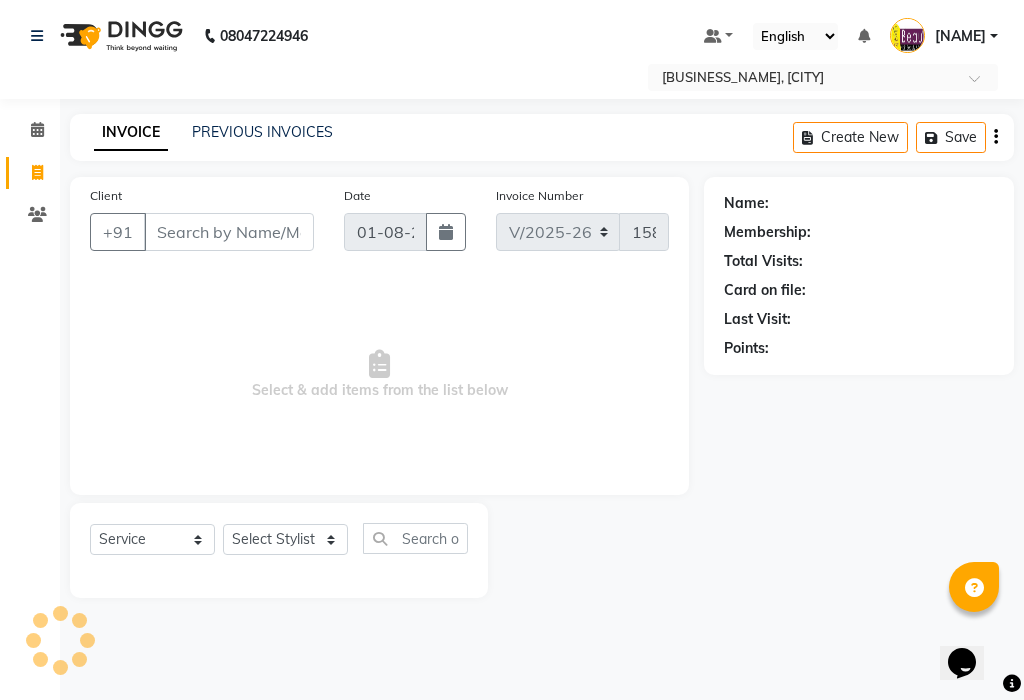 click on "Client" at bounding box center (229, 232) 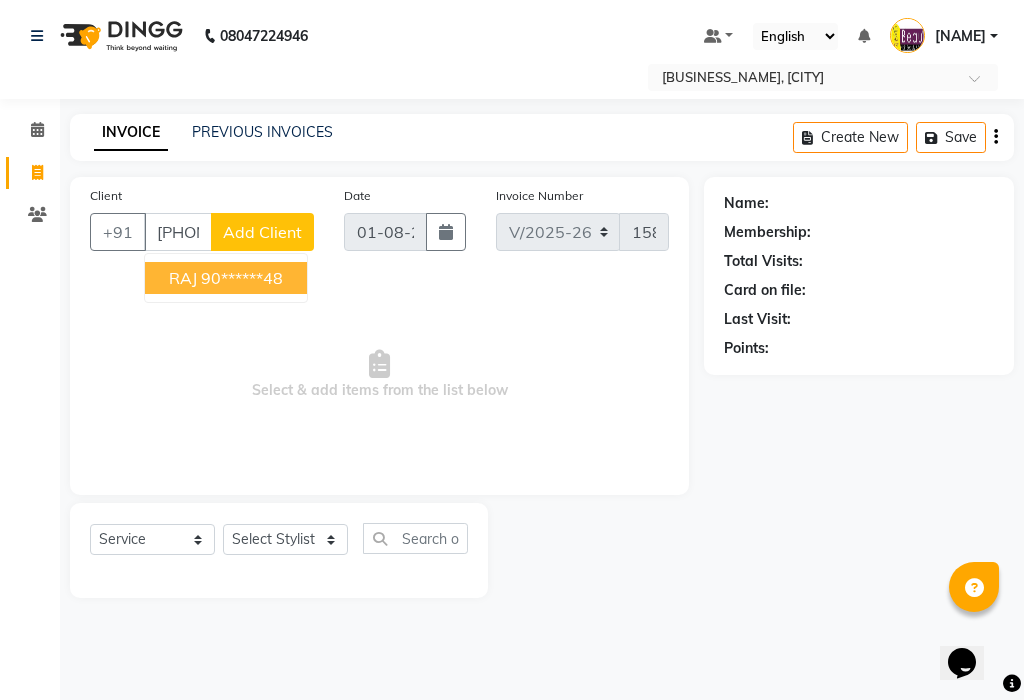 click on "90******48" at bounding box center [242, 278] 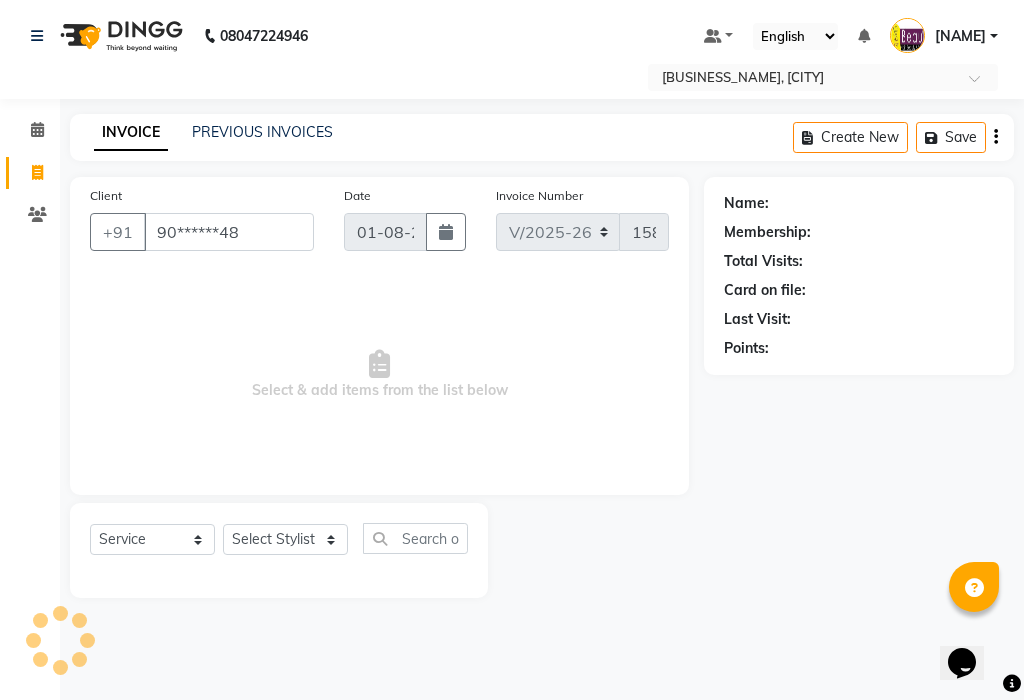 type on "90******48" 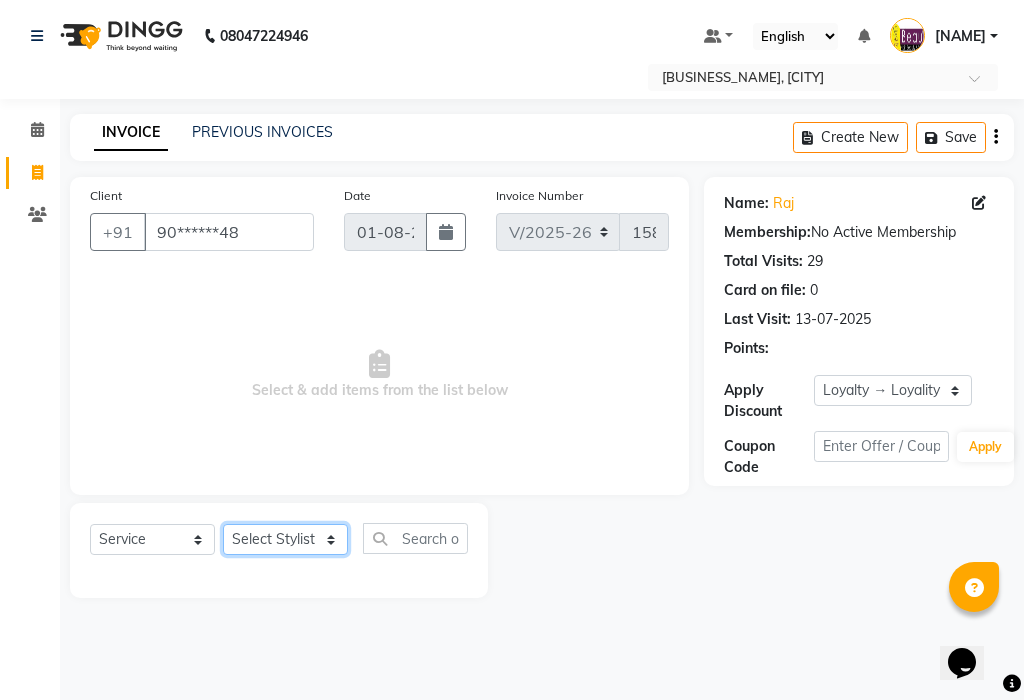 click on "Select Stylist [NAME] [NAME] [NAME] [NAME] [NAME] [NAME] [NAME]" 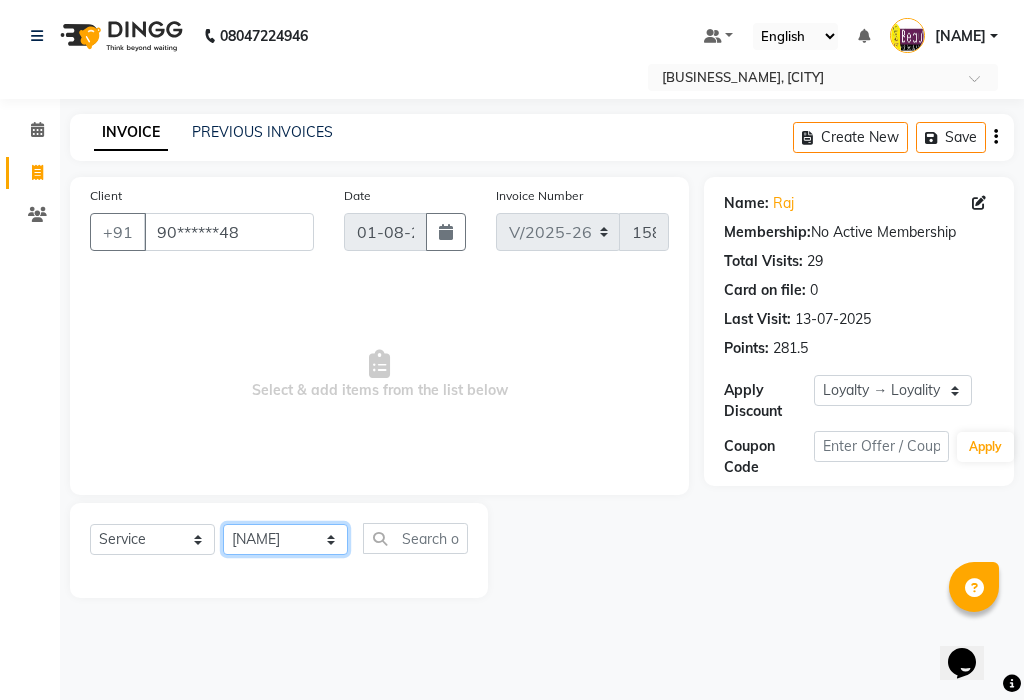 click on "Select Stylist [NAME] [NAME] [NAME] [NAME] [NAME] [NAME] [NAME]" 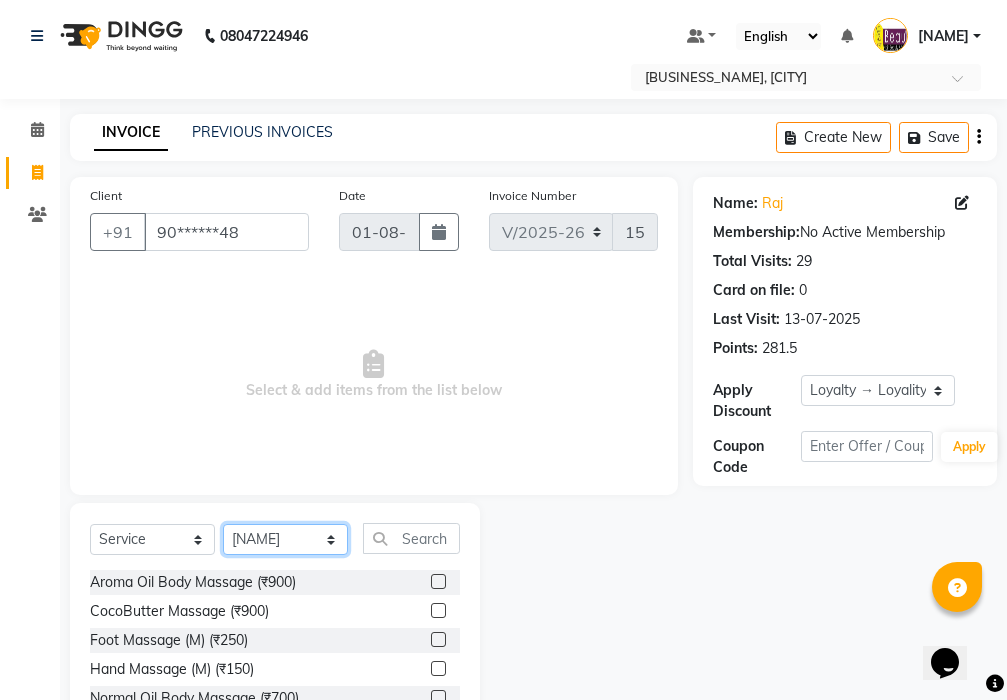 click on "Select Stylist [NAME] [NAME] [NAME] [NAME] [NAME] [NAME] [NAME]" 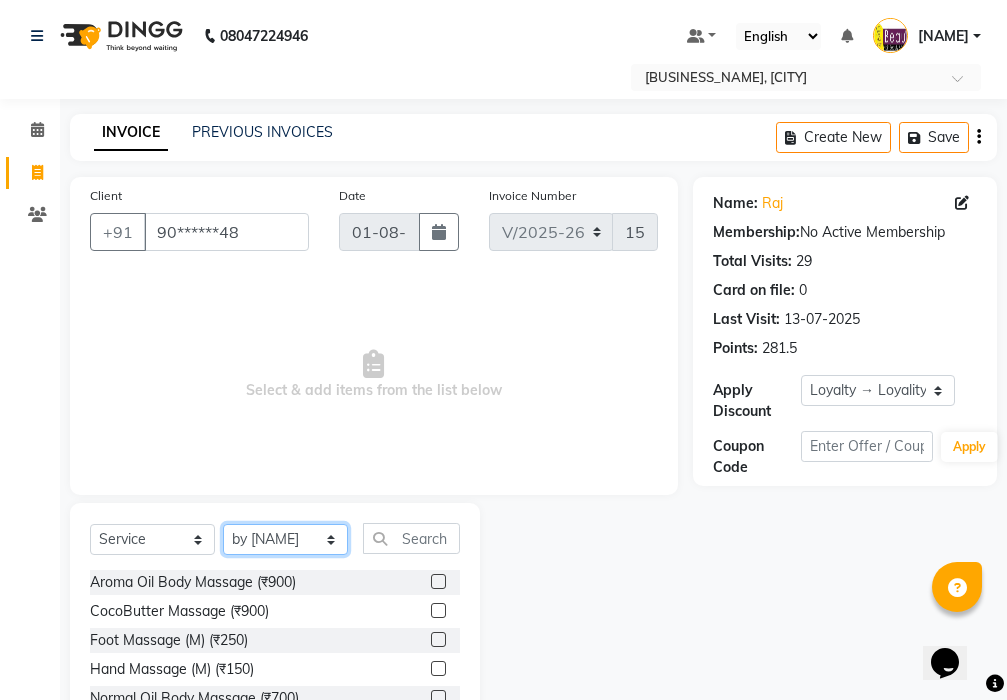 click on "Select Stylist [NAME] [NAME] [NAME] [NAME] [NAME] [NAME] [NAME]" 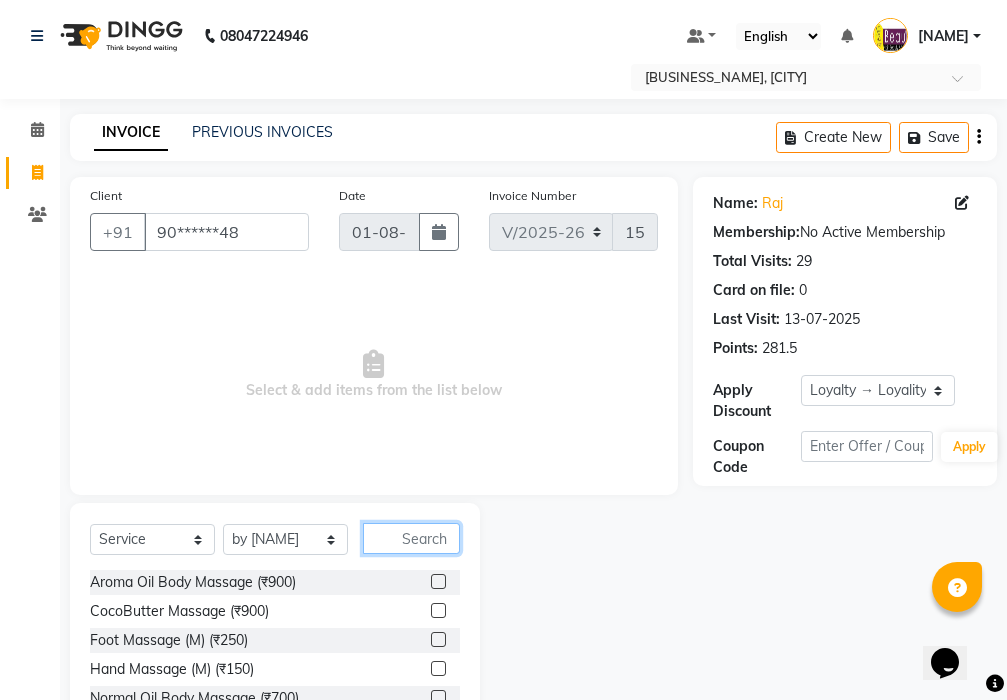 click 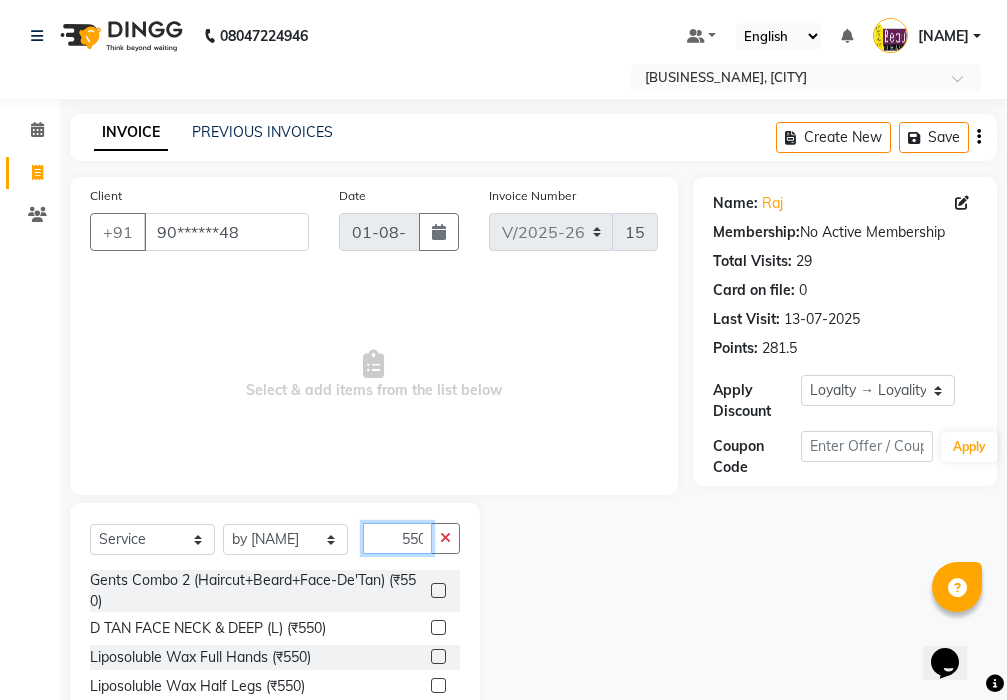 scroll, scrollTop: 0, scrollLeft: 2, axis: horizontal 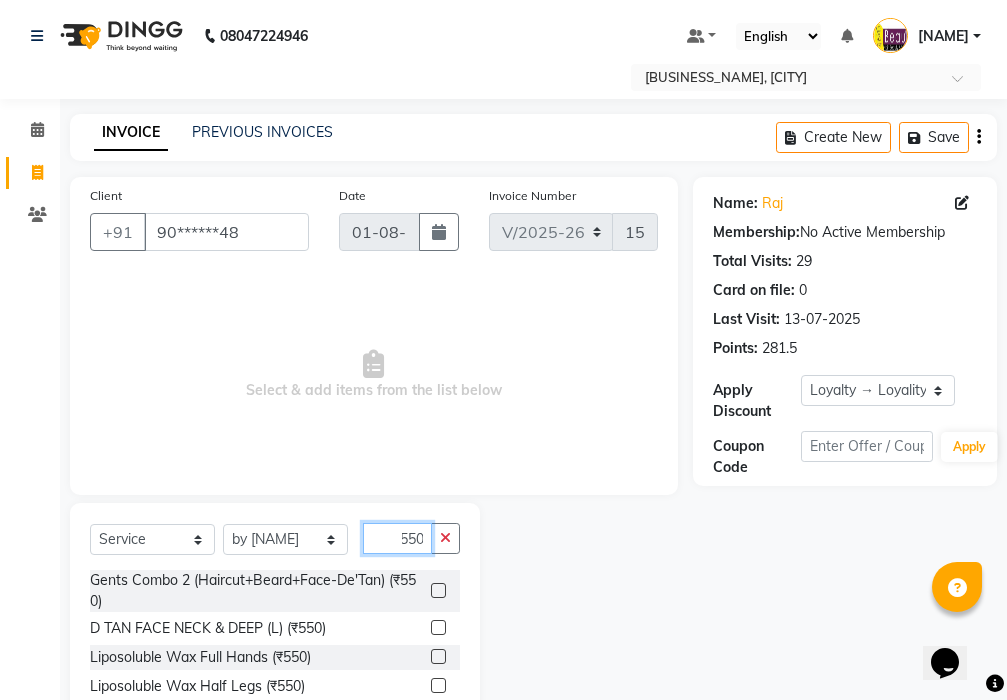 type on "550" 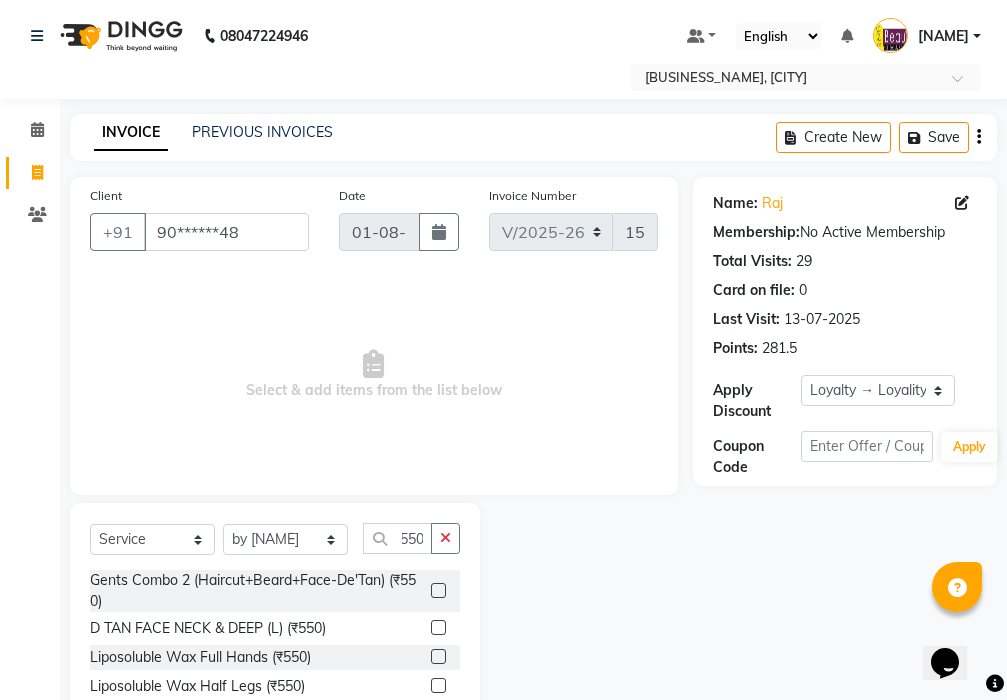 click 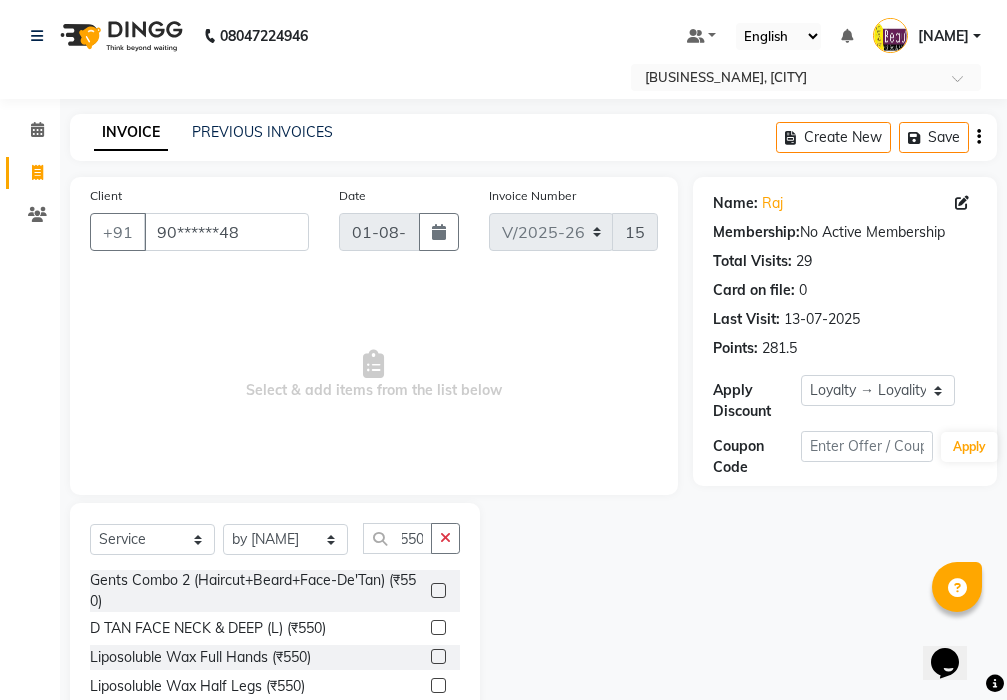 click at bounding box center (437, 591) 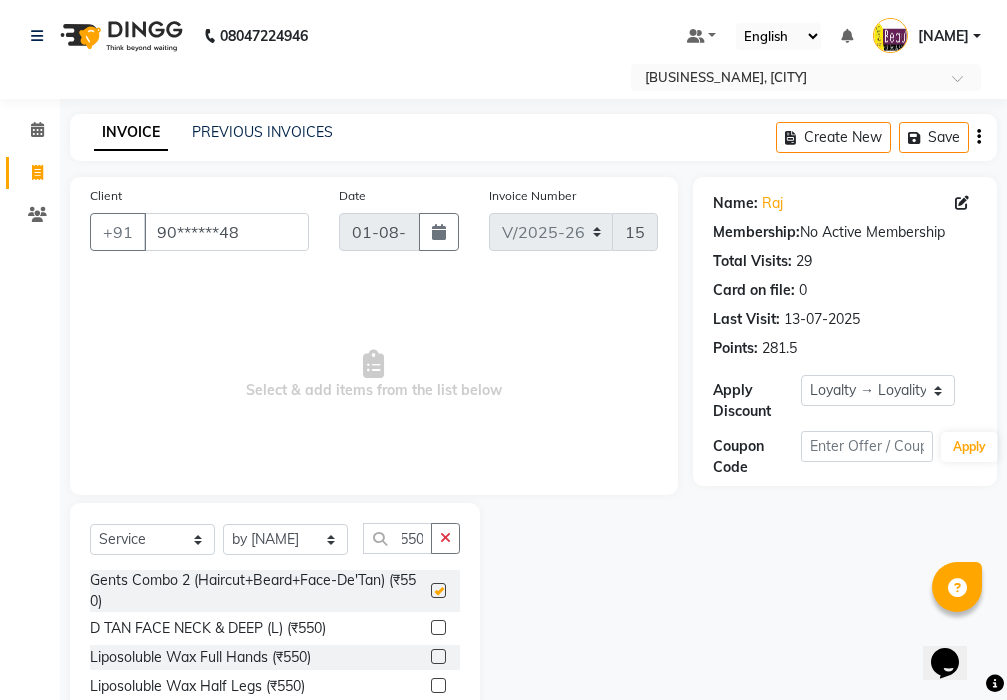 scroll, scrollTop: 0, scrollLeft: 0, axis: both 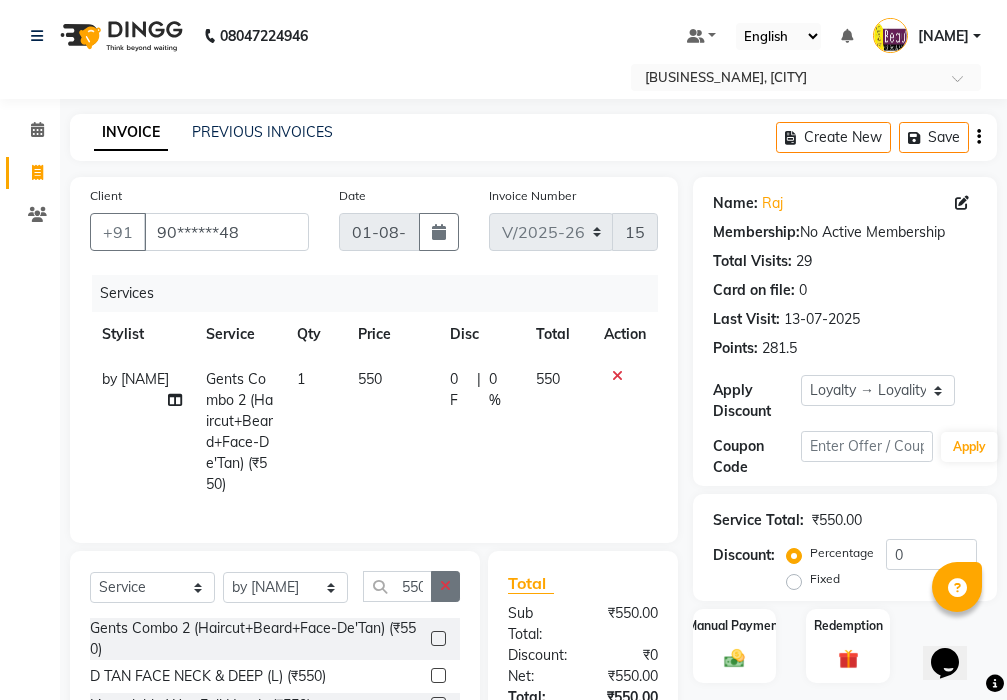 checkbox on "false" 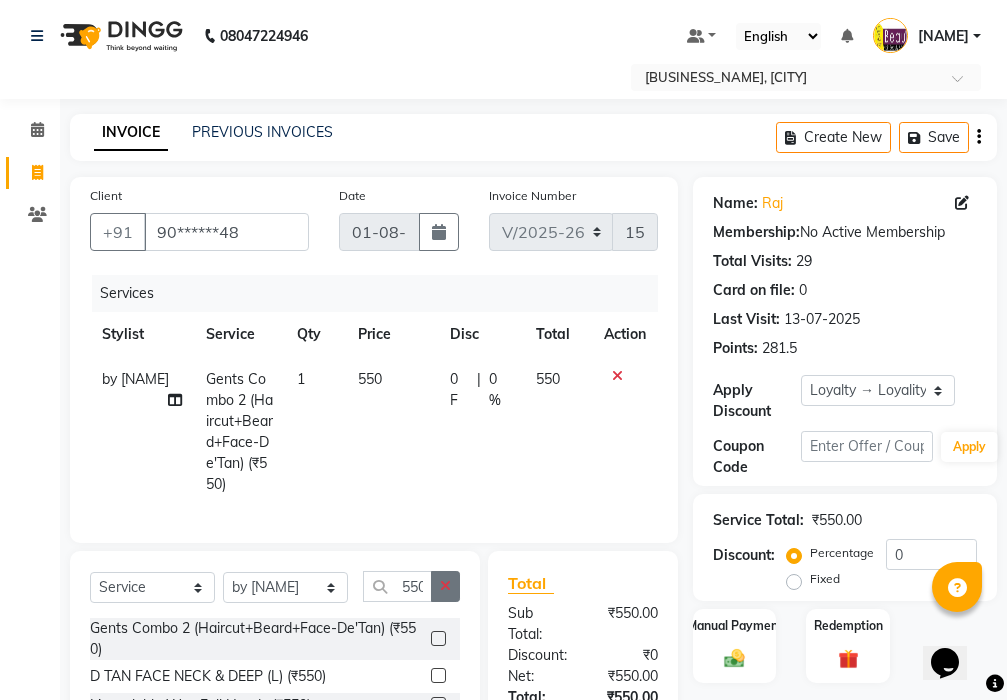 click 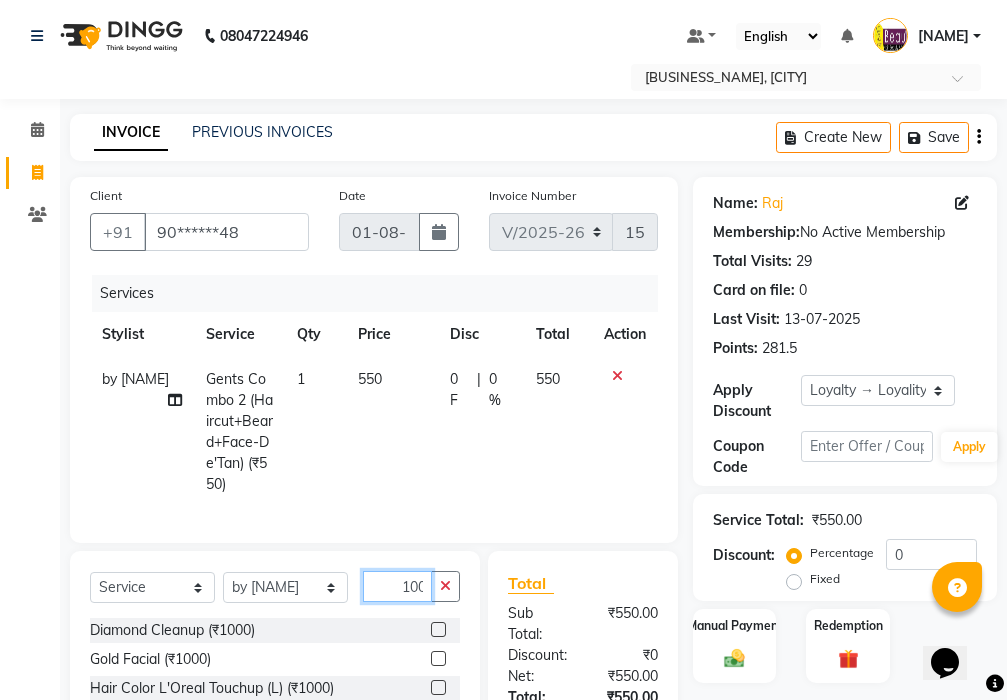 scroll, scrollTop: 0, scrollLeft: 2, axis: horizontal 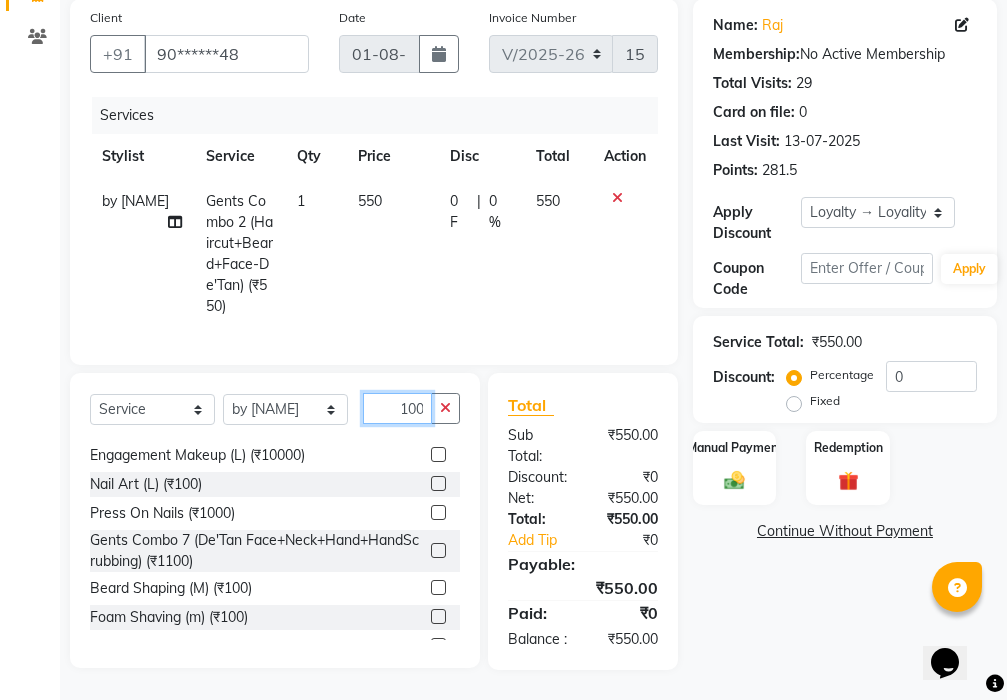 type on "100" 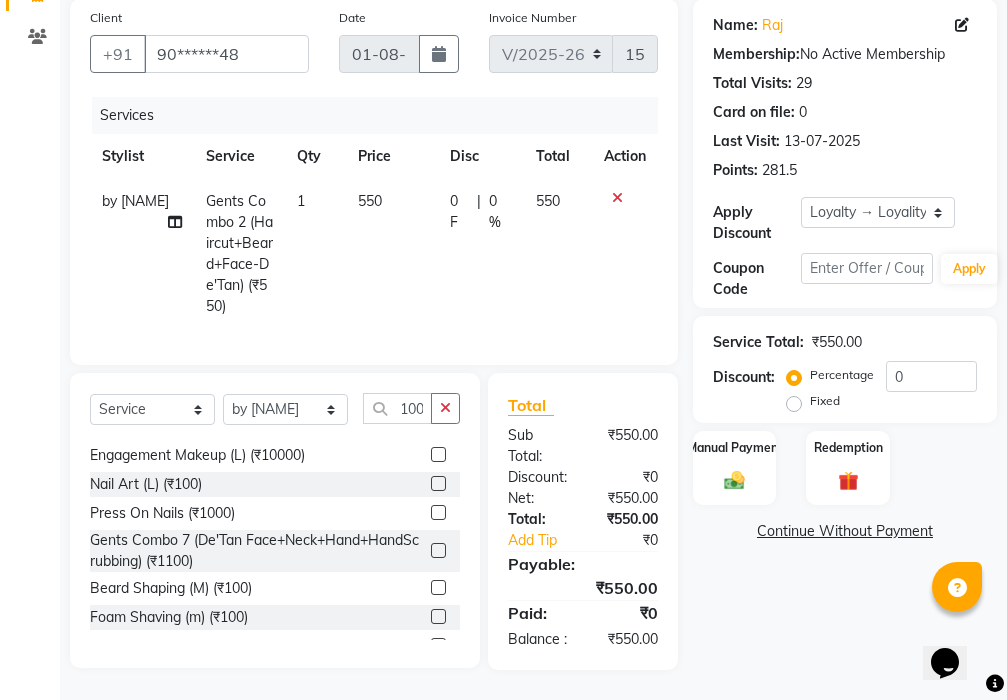 scroll, scrollTop: 0, scrollLeft: 0, axis: both 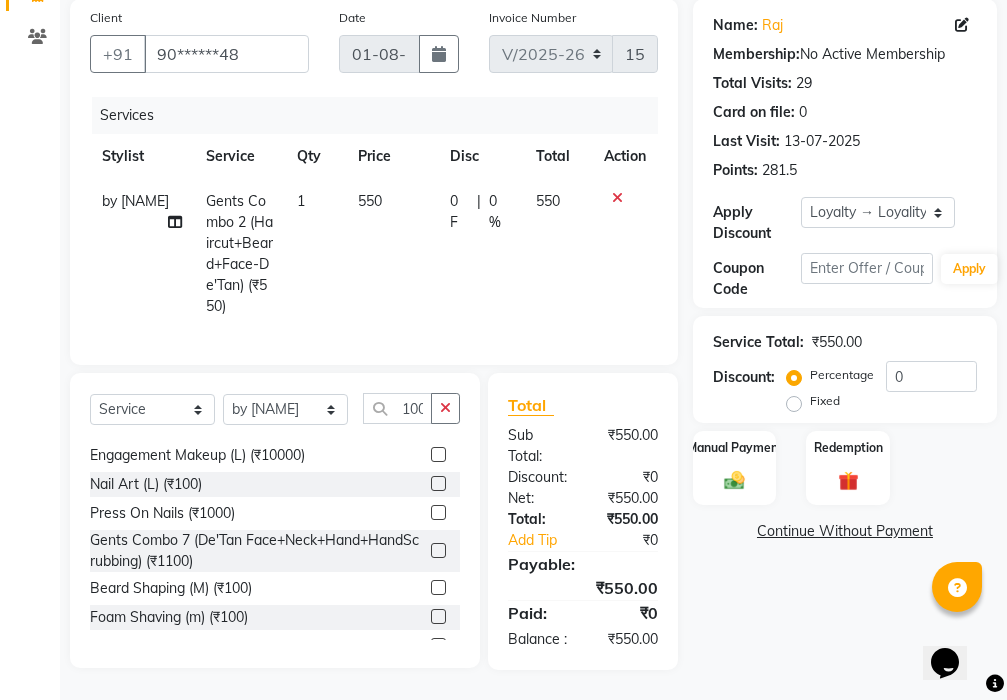 click 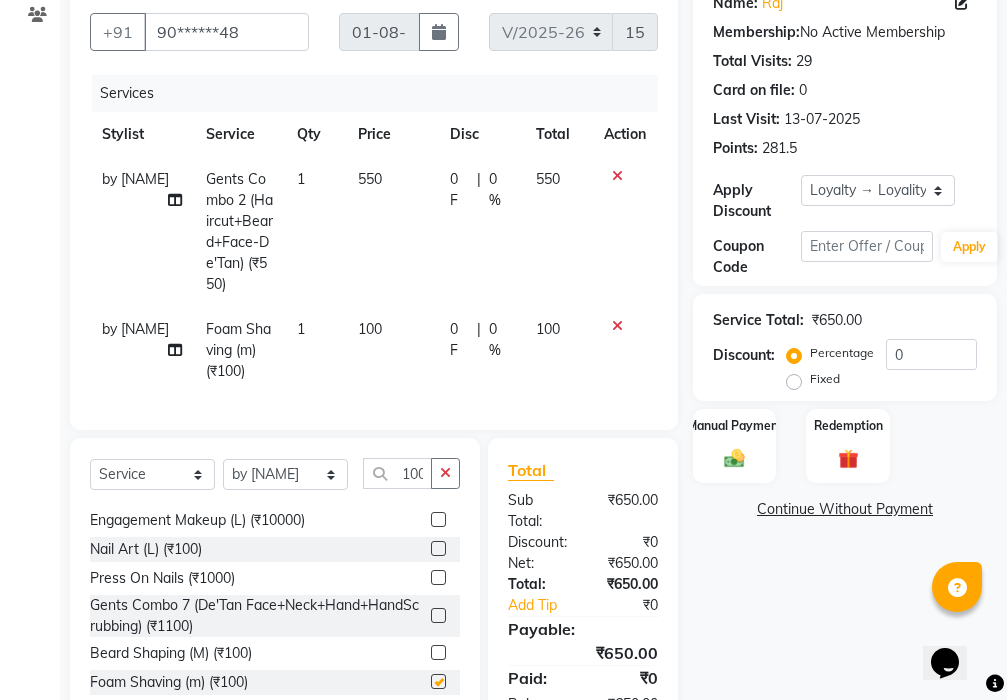 checkbox on "false" 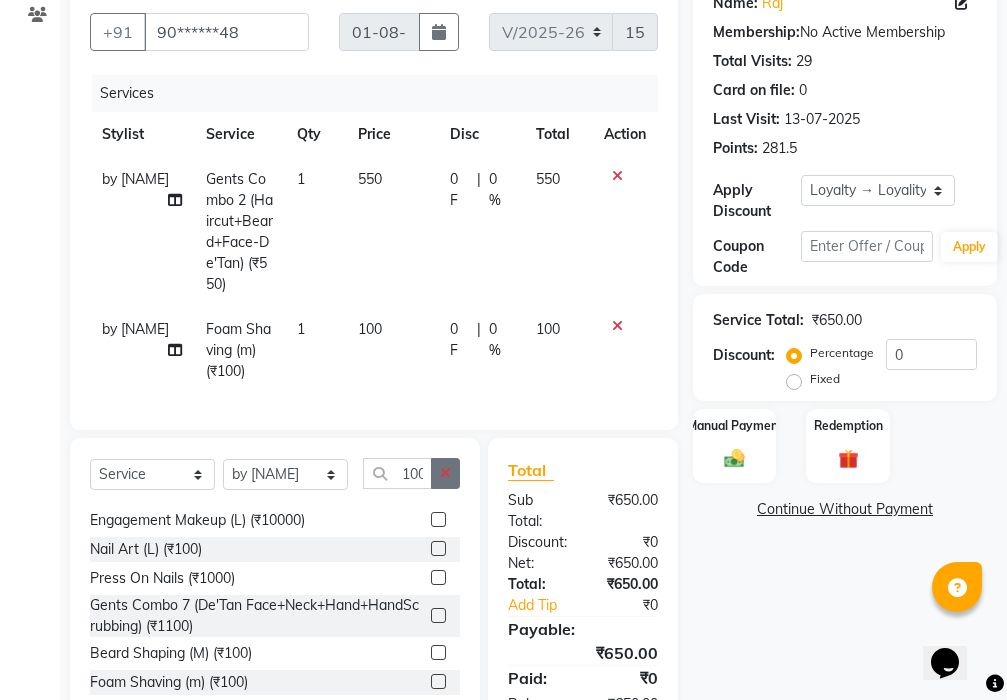 click 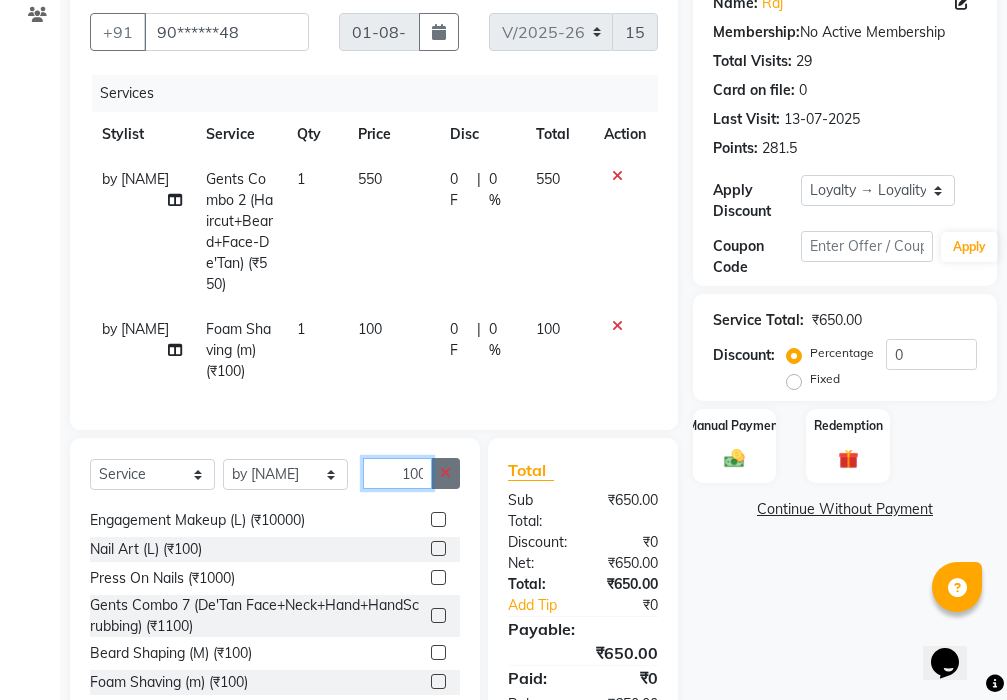 type 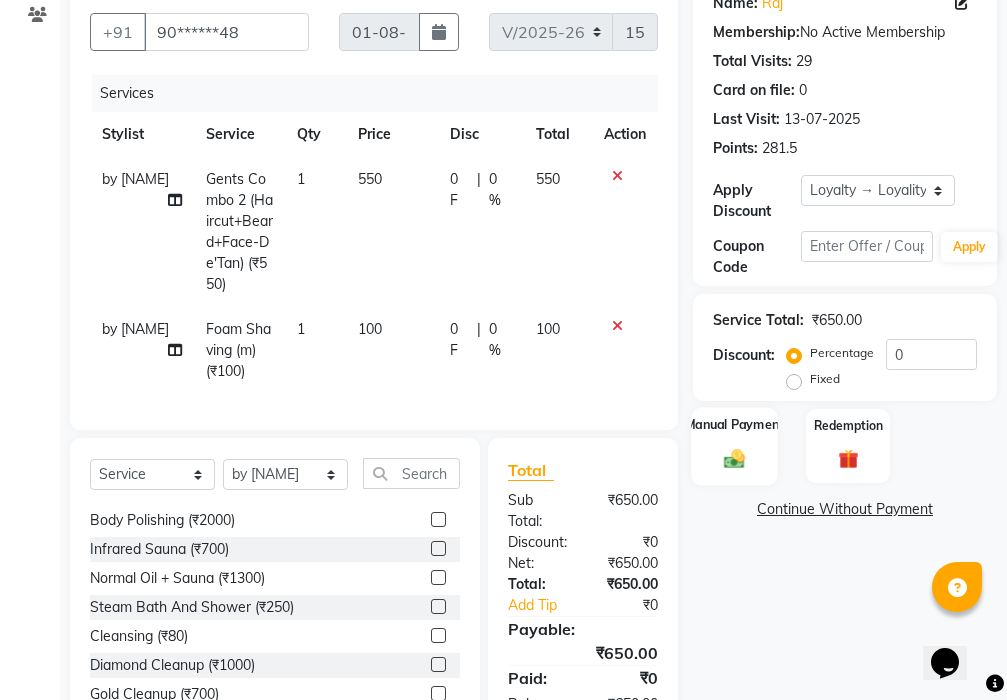 click on "Manual Payment" 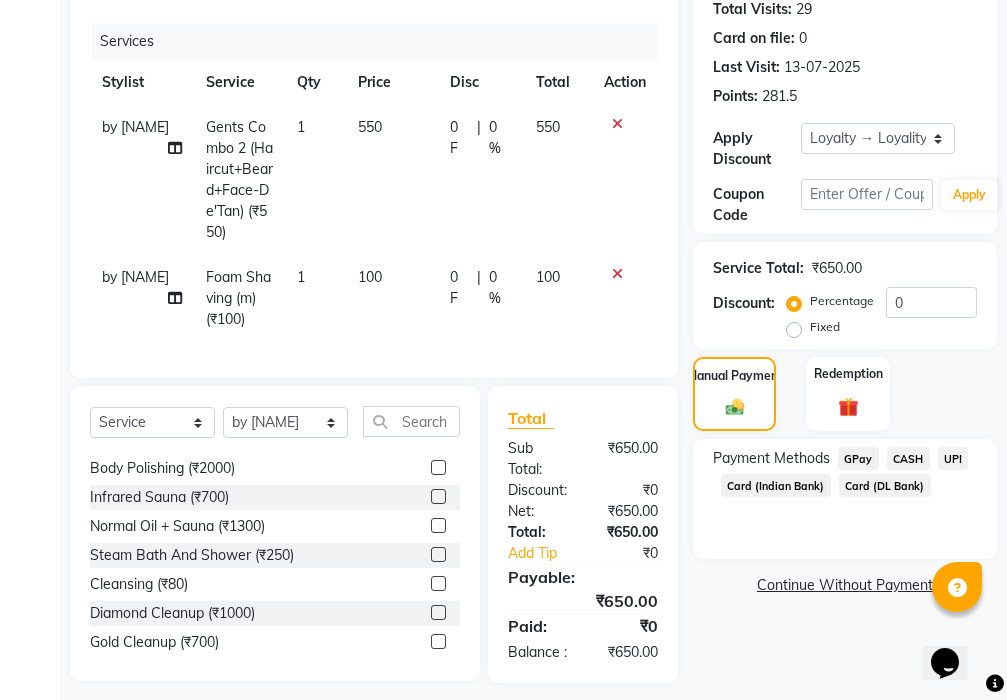 scroll, scrollTop: 203, scrollLeft: 0, axis: vertical 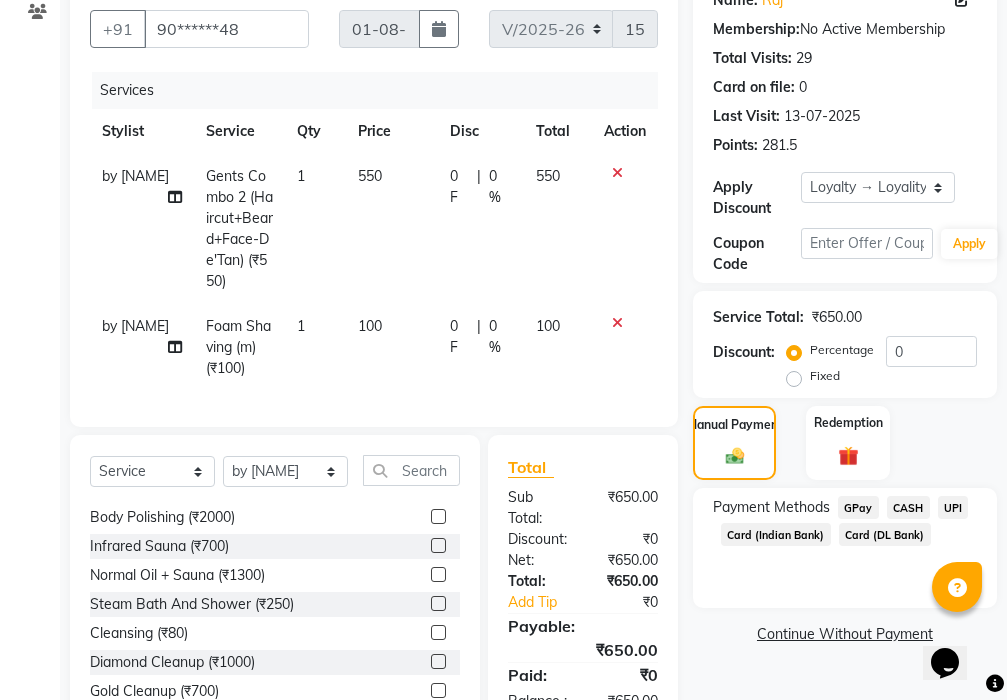 click on "GPay" 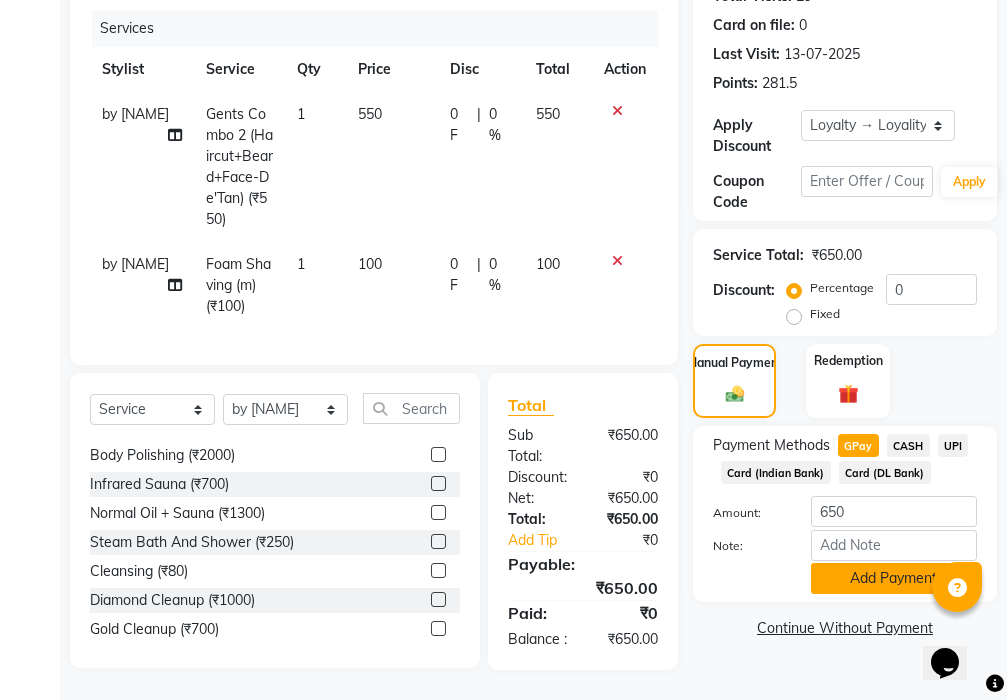 scroll, scrollTop: 303, scrollLeft: 0, axis: vertical 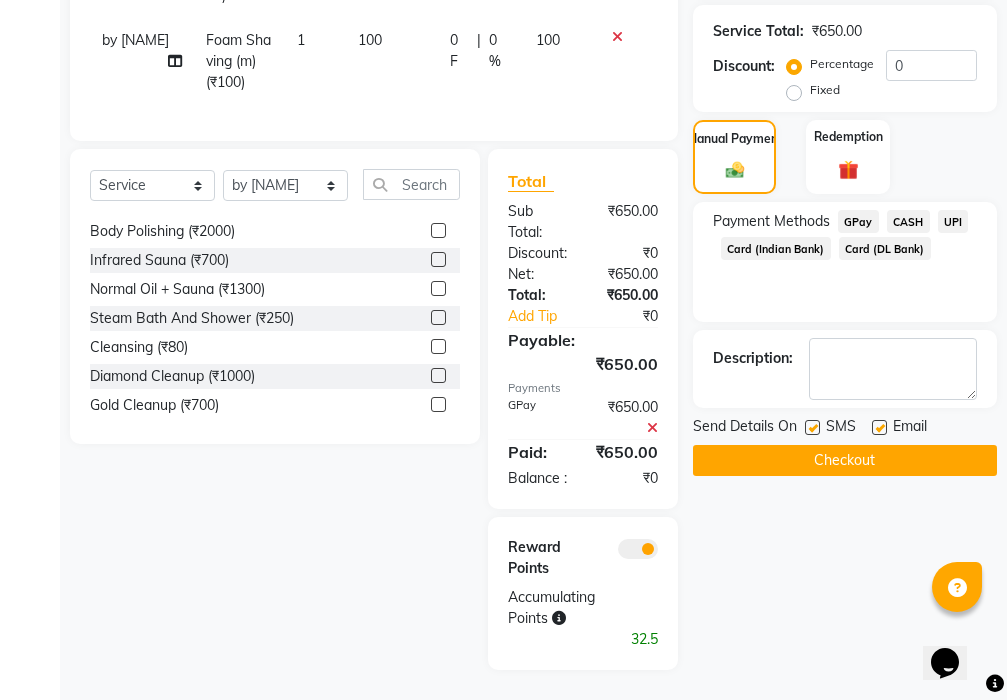click on "Checkout" 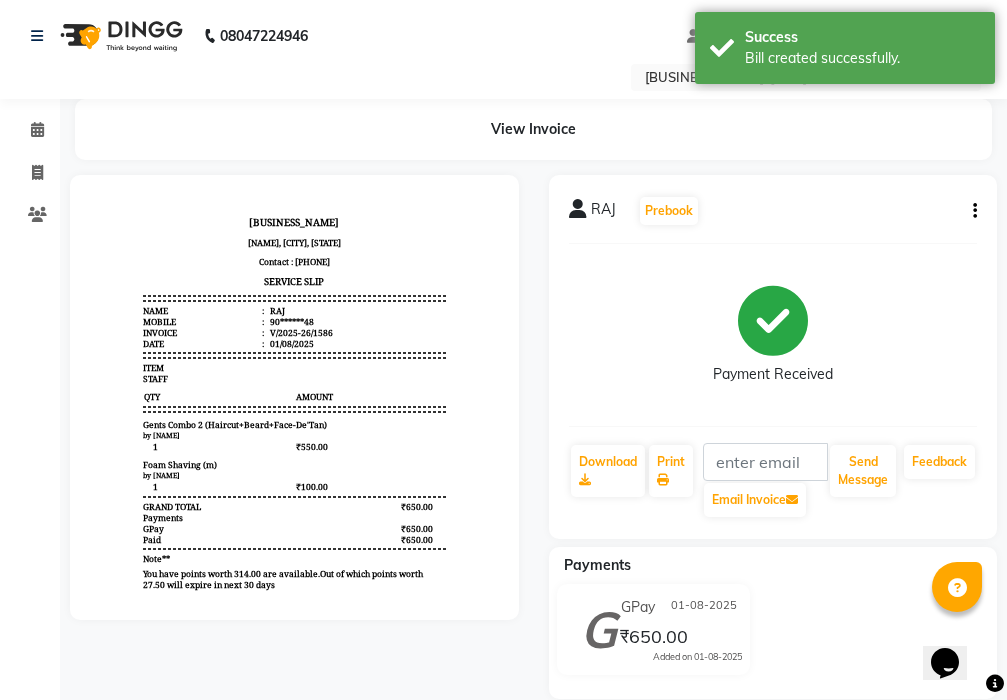 scroll, scrollTop: 0, scrollLeft: 0, axis: both 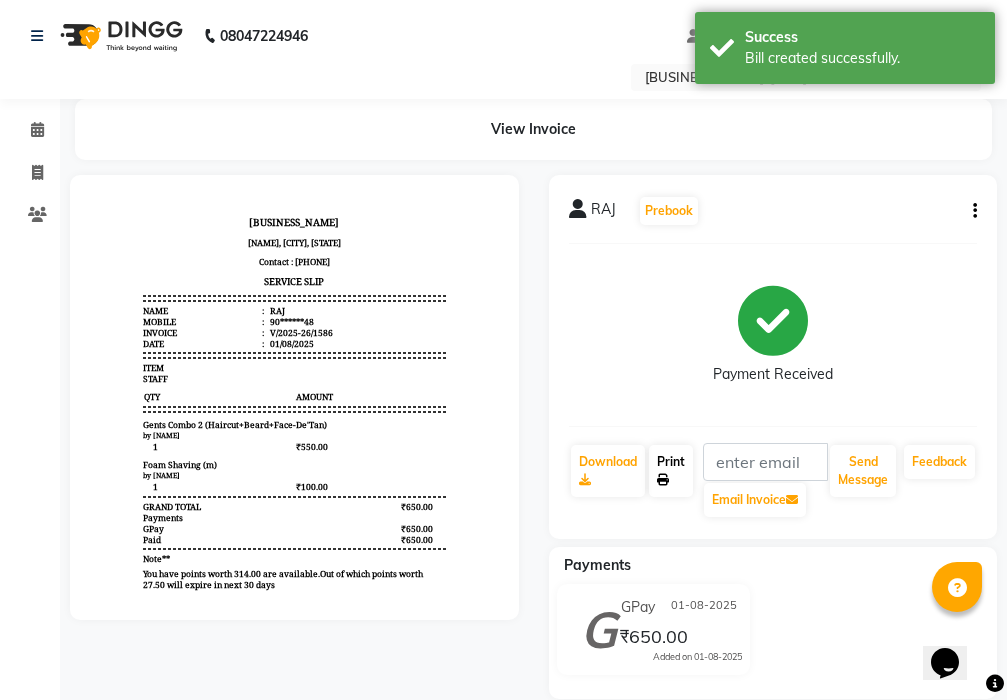 click on "Print" 